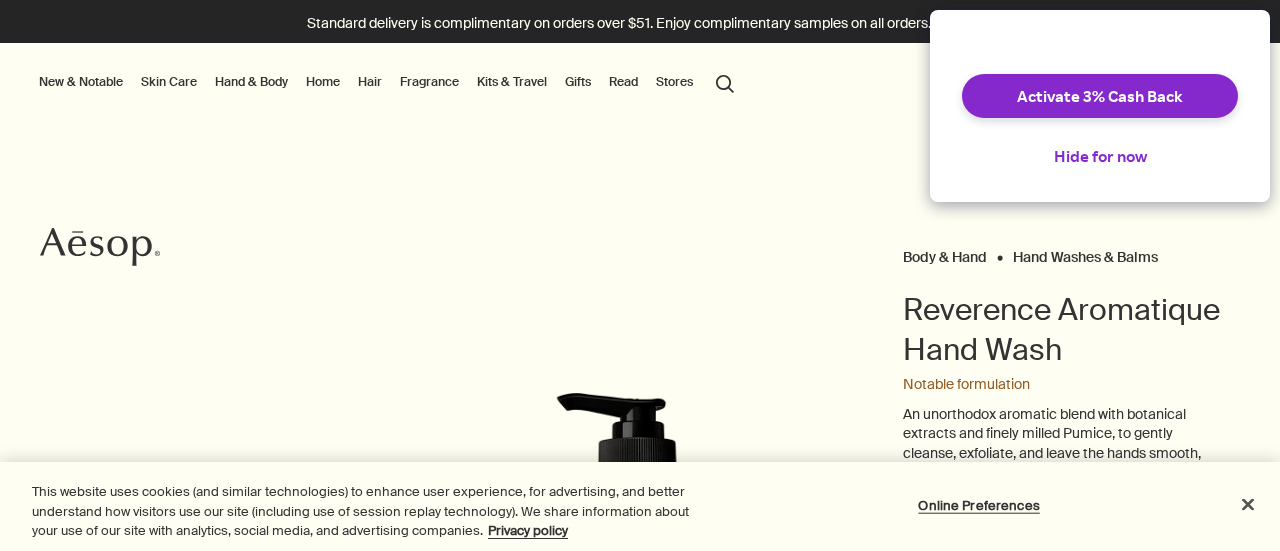 scroll, scrollTop: 0, scrollLeft: 0, axis: both 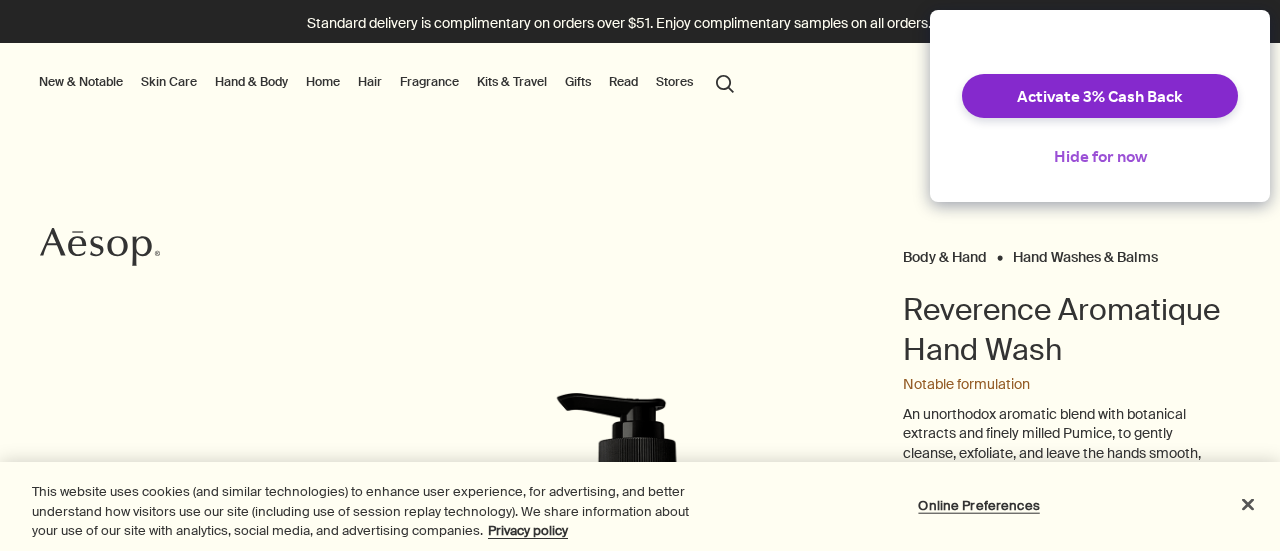 click on "Hide for now" at bounding box center (1100, 156) 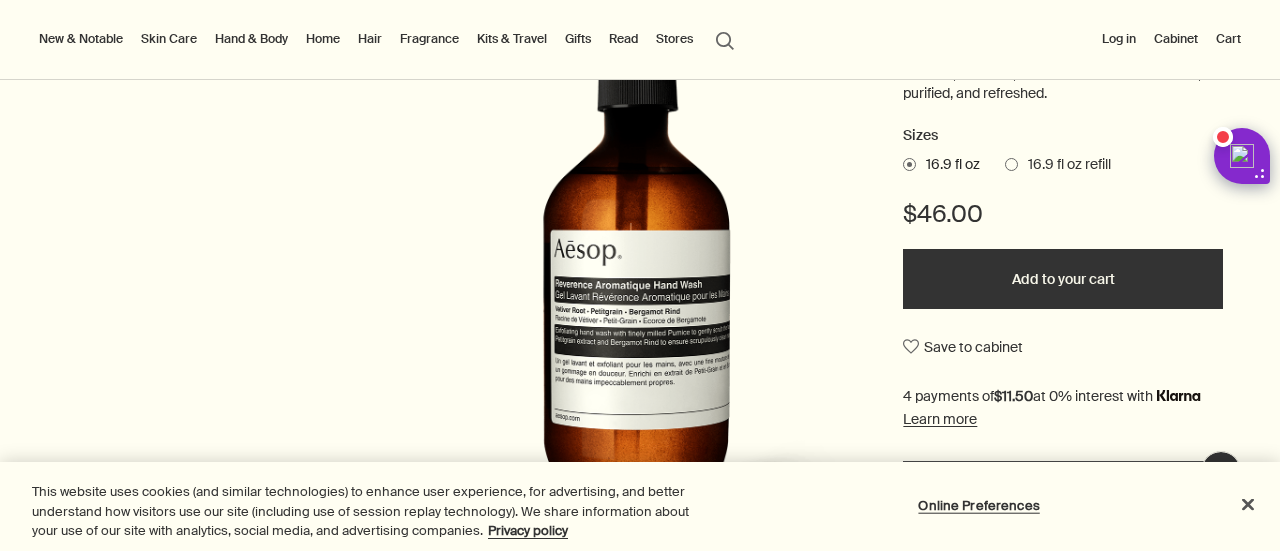 scroll, scrollTop: 400, scrollLeft: 0, axis: vertical 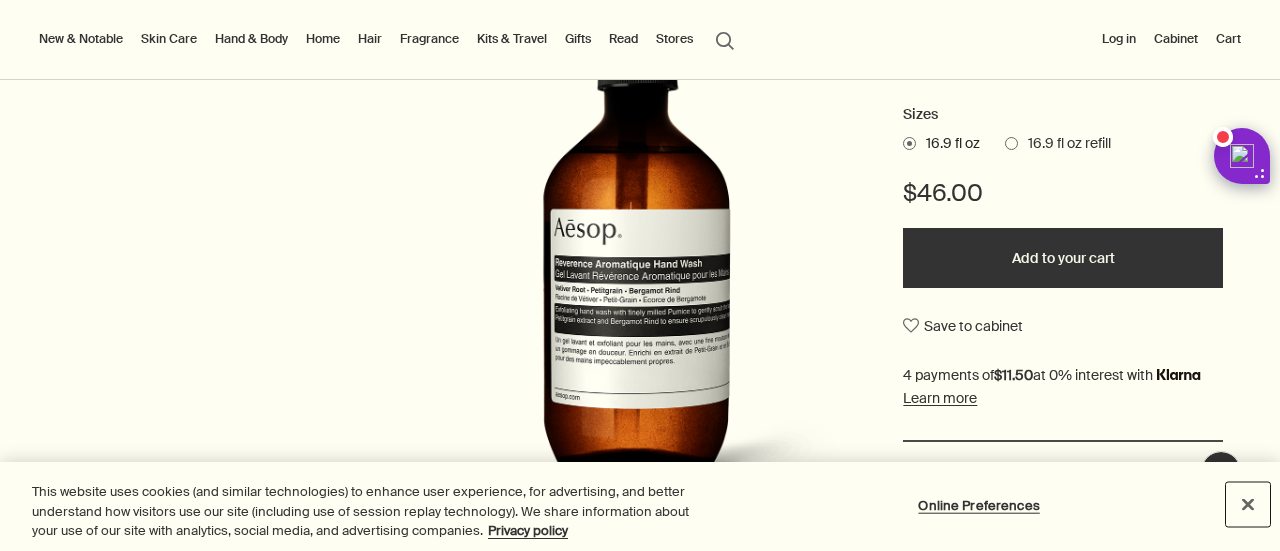 click at bounding box center [1248, 504] 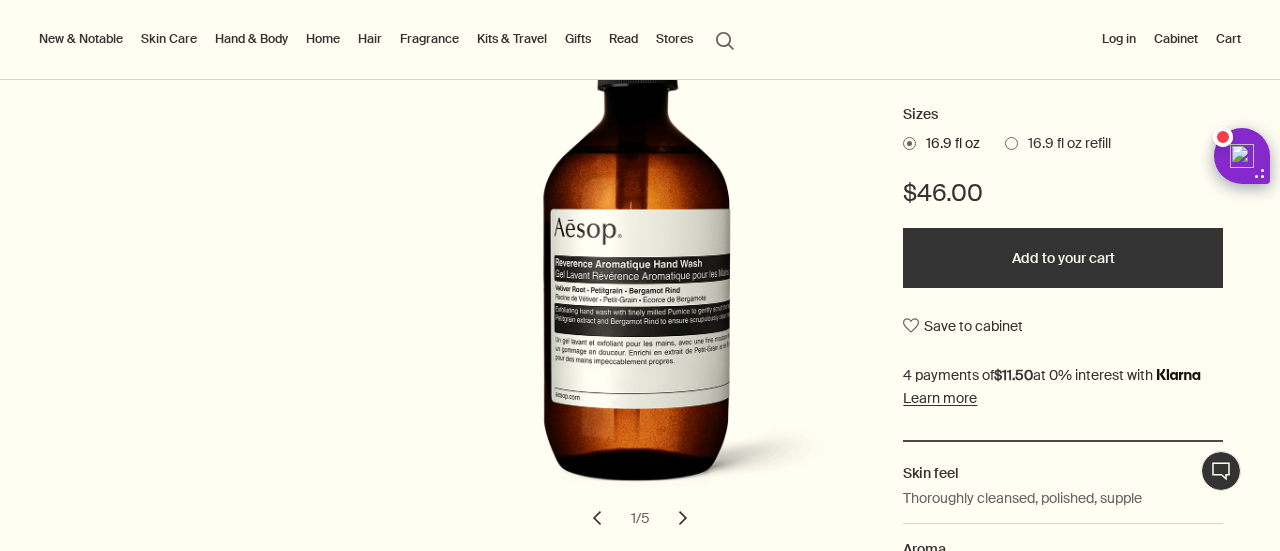 click on "Add to your cart" at bounding box center (1063, 258) 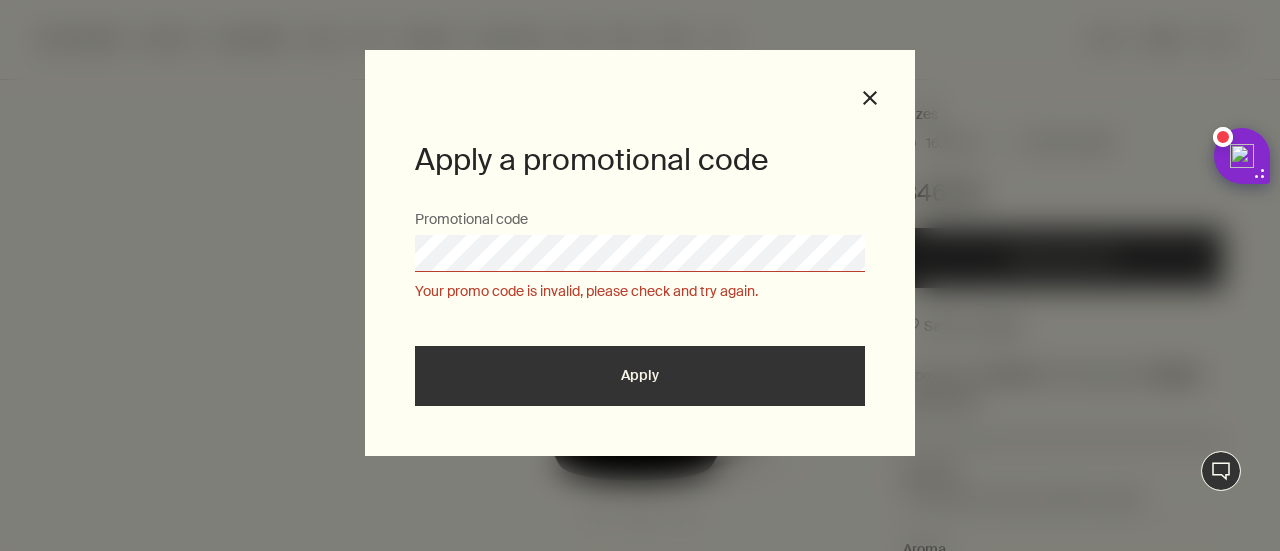 click at bounding box center (0, 551) 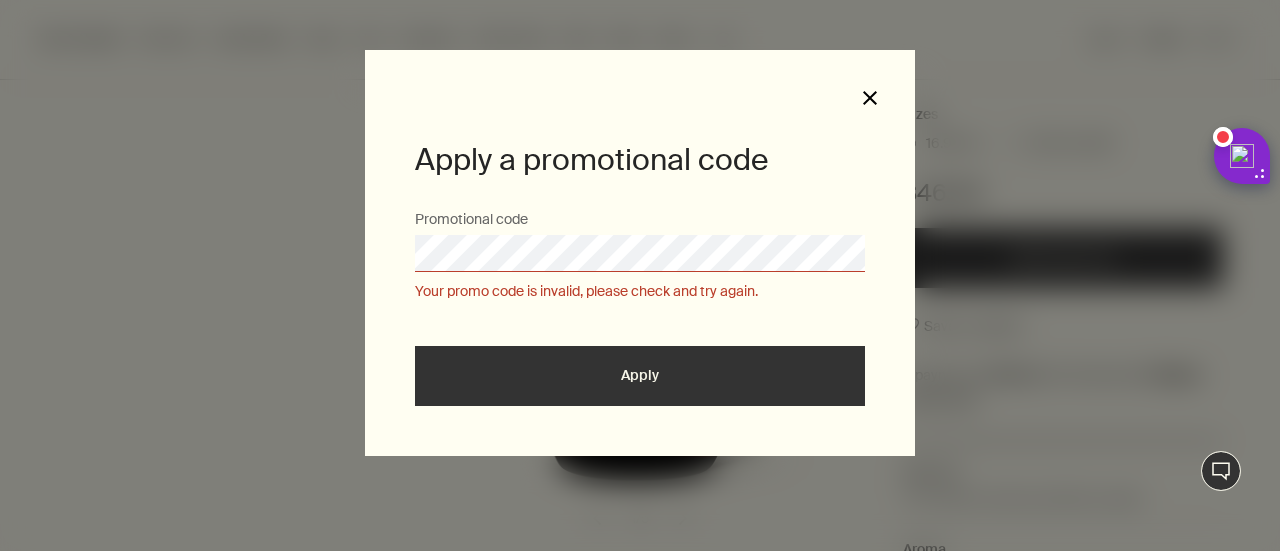 click on "close" at bounding box center (870, 98) 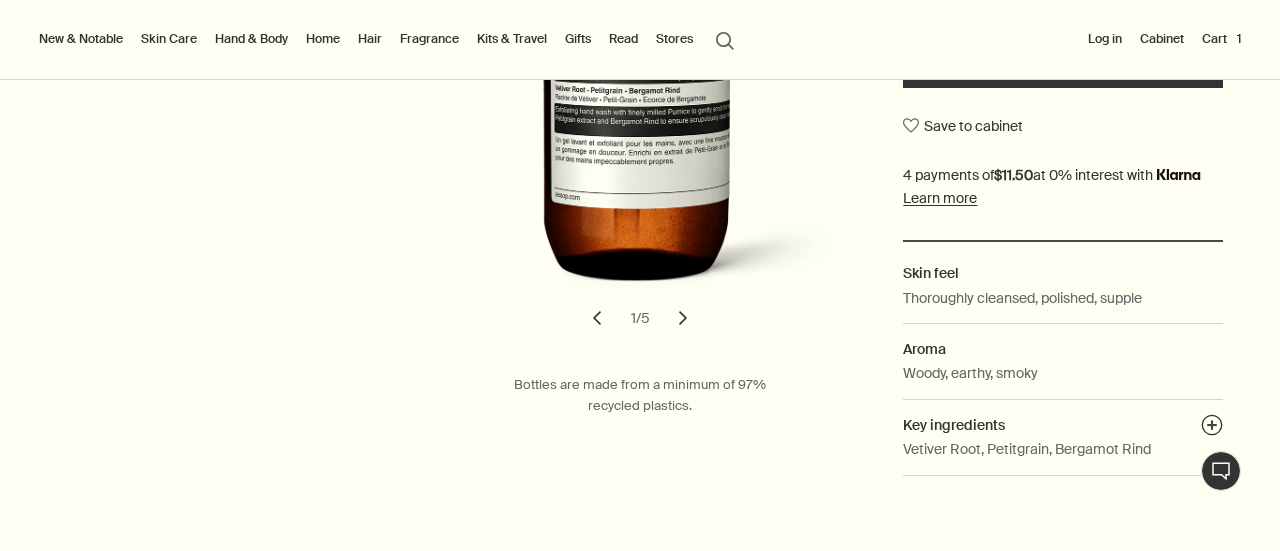 scroll, scrollTop: 300, scrollLeft: 0, axis: vertical 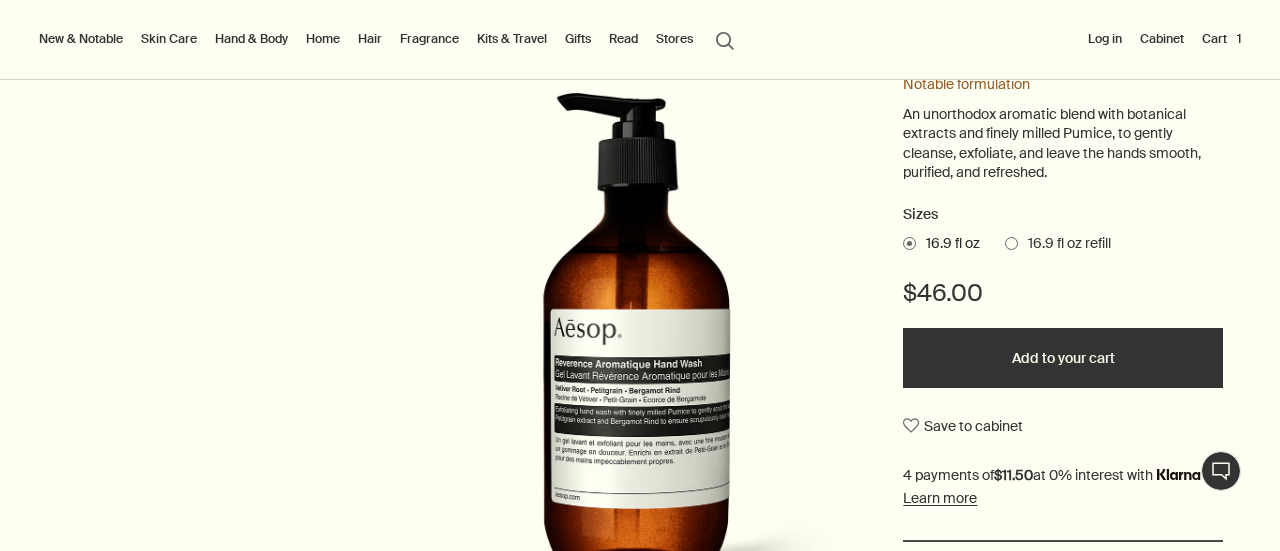 click on "Added to your cart Add to your cart" at bounding box center (1063, 358) 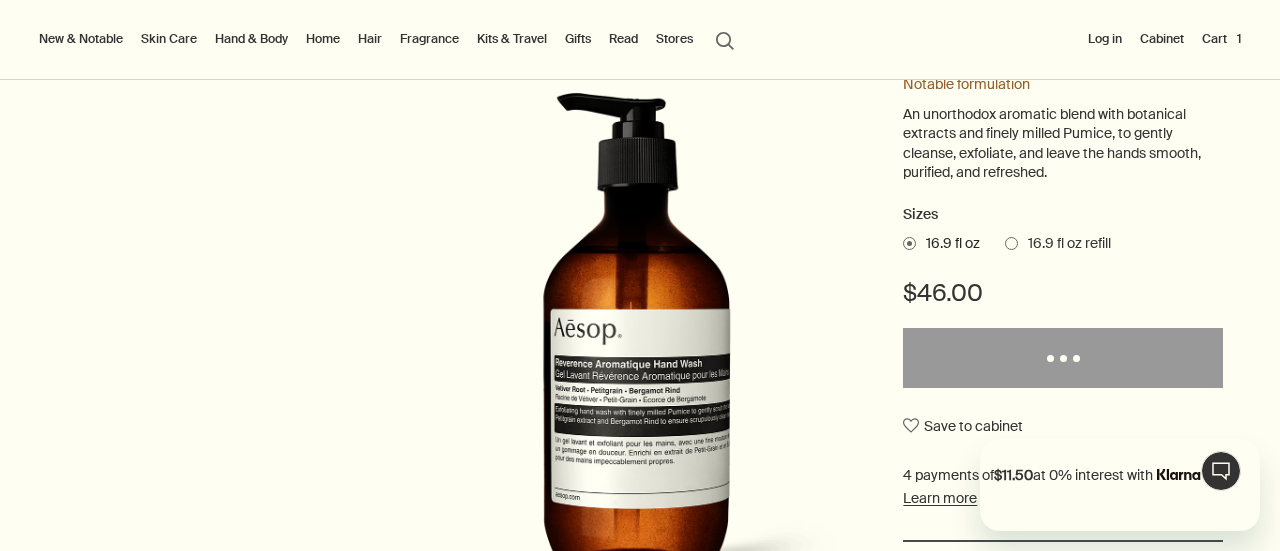 scroll, scrollTop: 0, scrollLeft: 0, axis: both 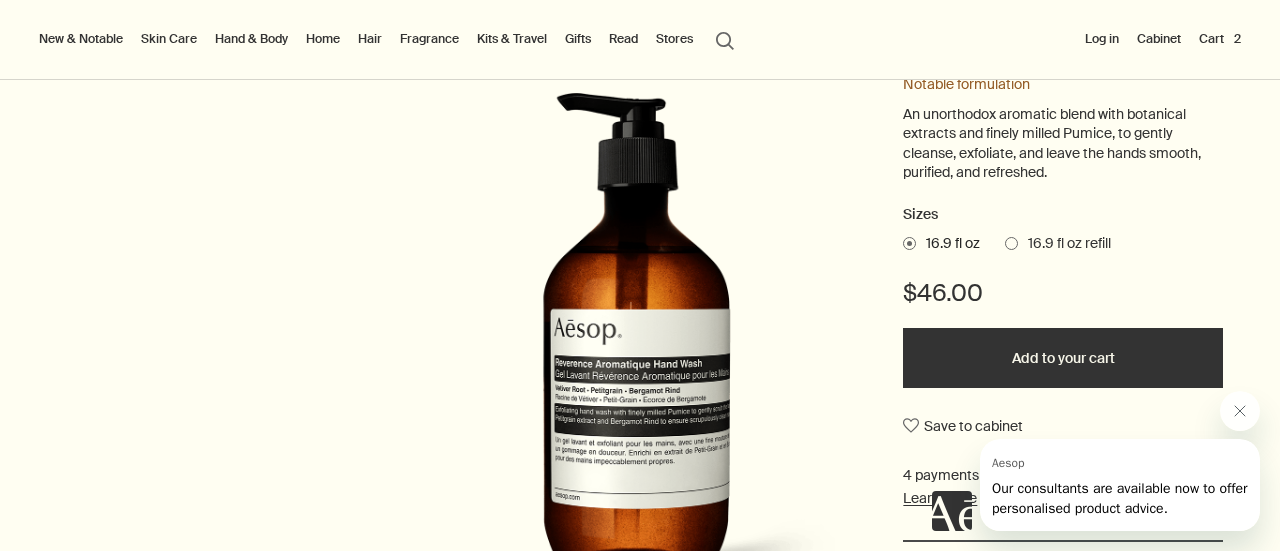 click on "Cart 2" at bounding box center (1220, 39) 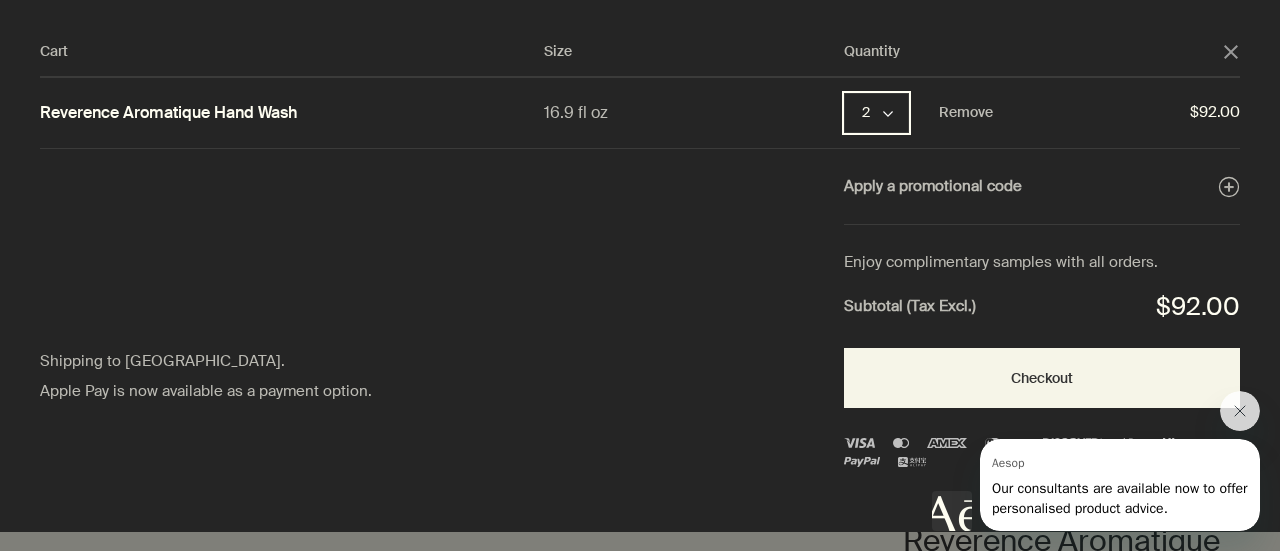 click on "2 chevron" at bounding box center [876, 113] 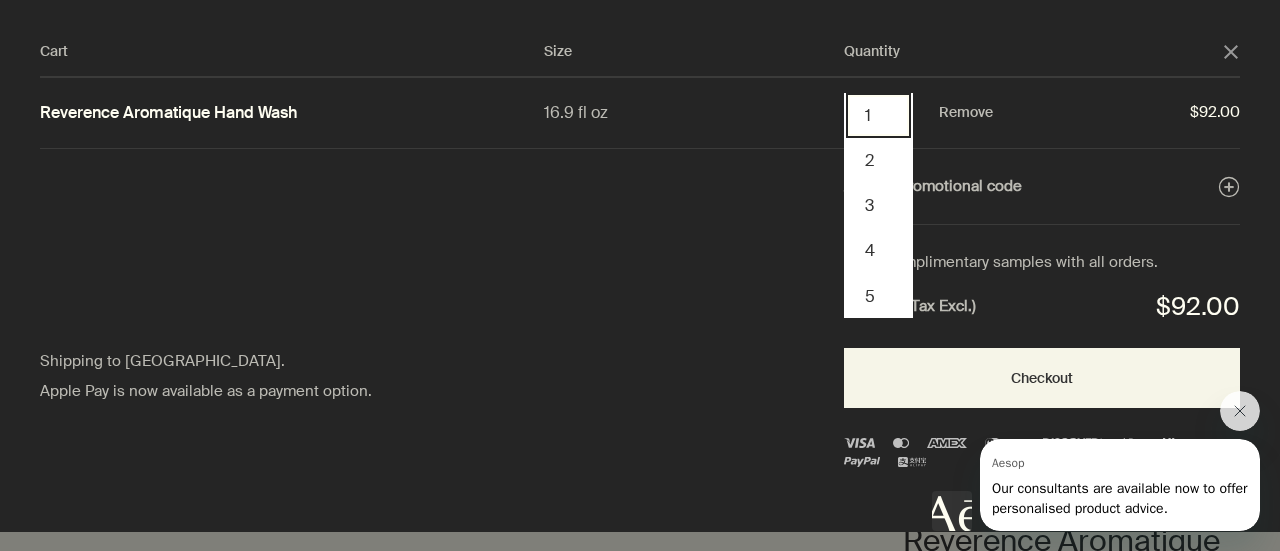 click on "1" at bounding box center [878, 115] 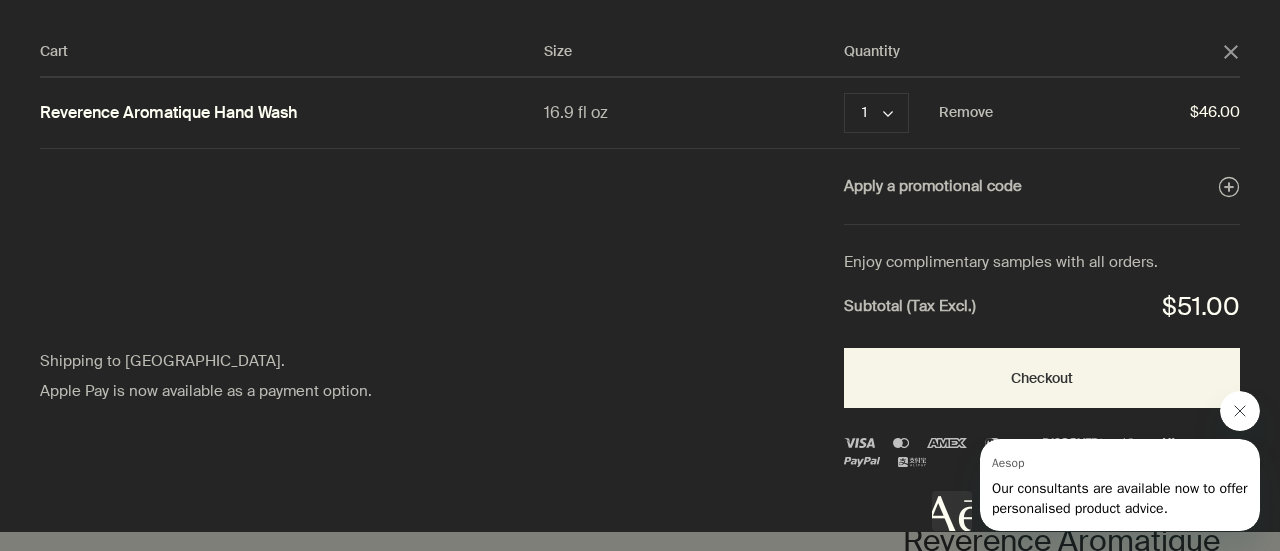 click 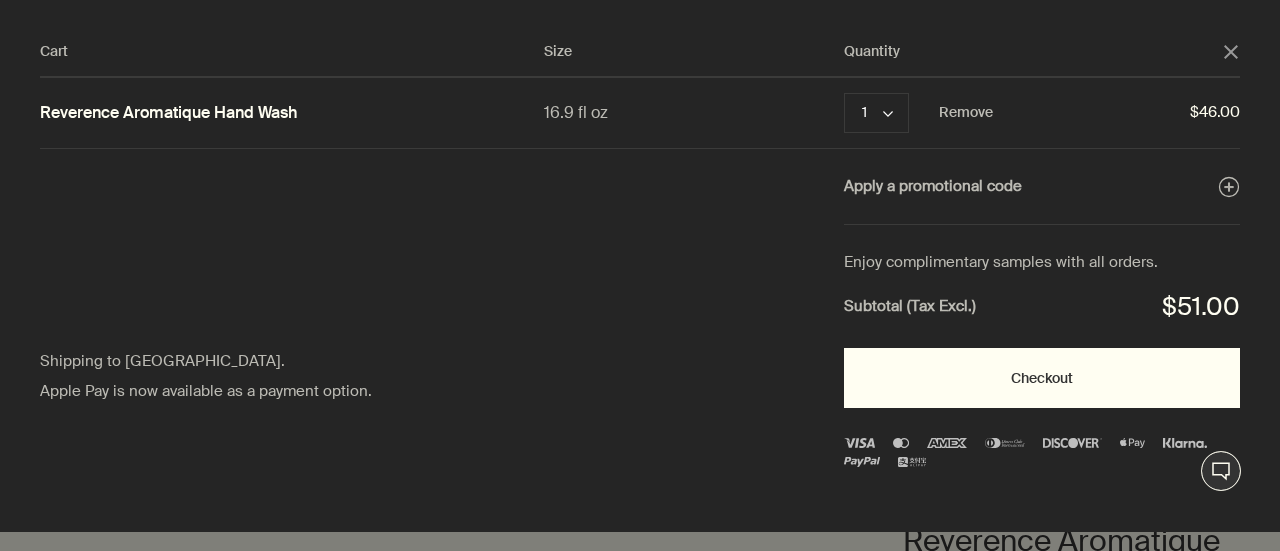 click on "Checkout" at bounding box center (1042, 378) 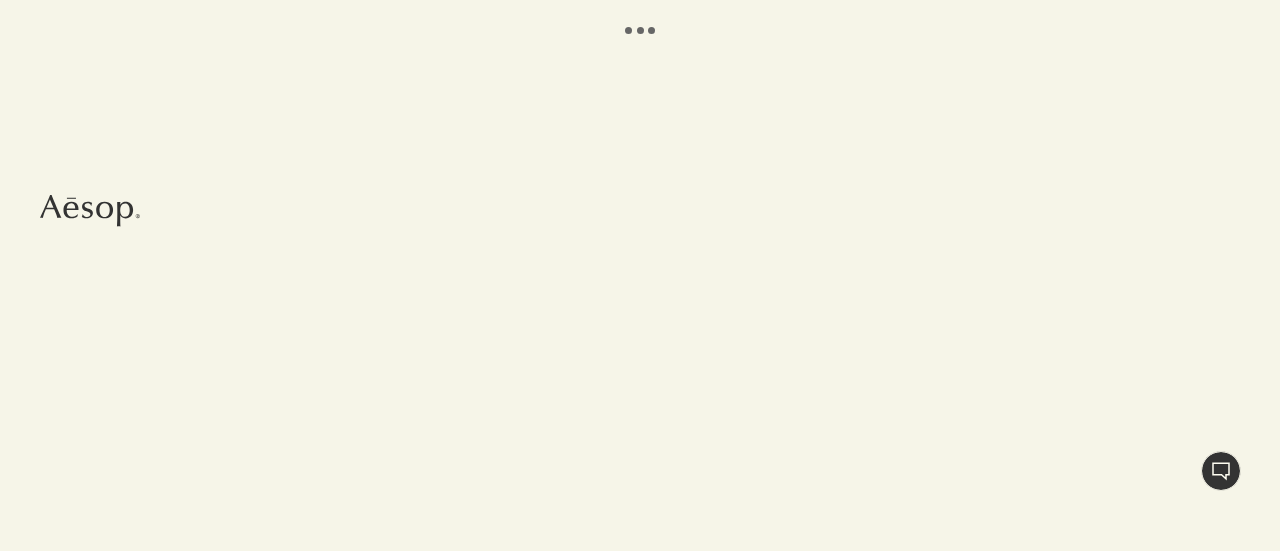 scroll, scrollTop: 0, scrollLeft: 0, axis: both 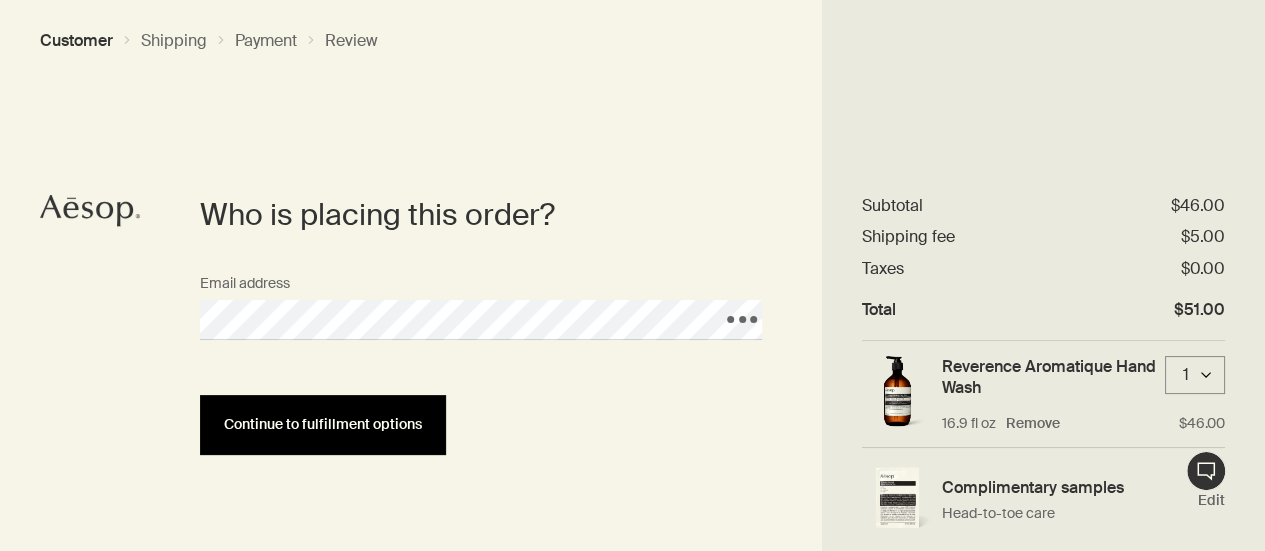 click on "Continue to fulfillment options" at bounding box center (323, 424) 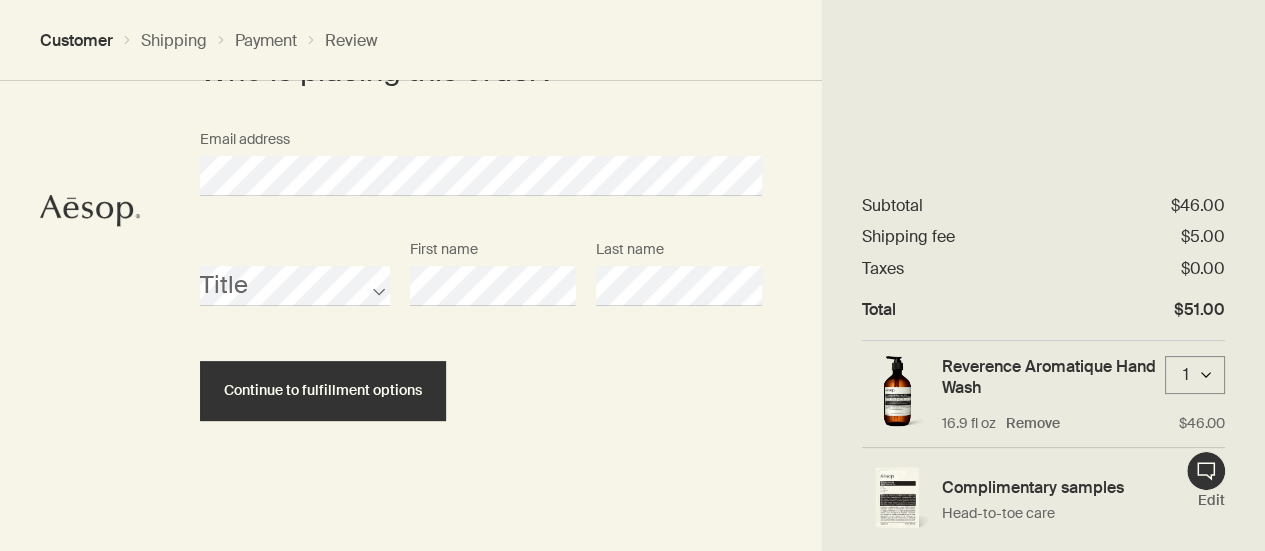 scroll, scrollTop: 146, scrollLeft: 0, axis: vertical 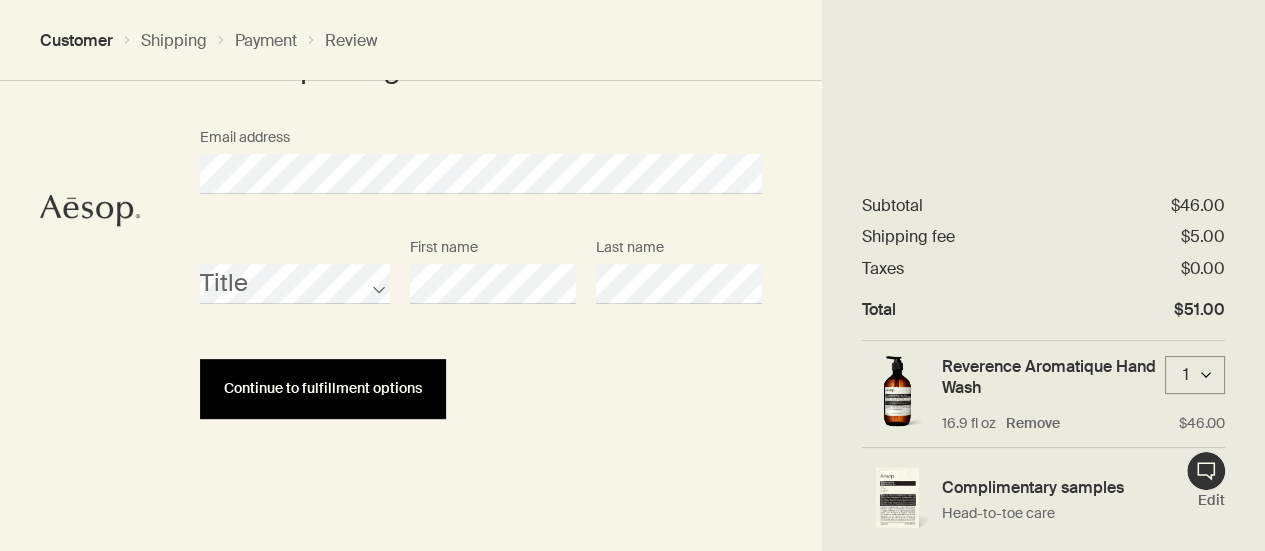 click on "Continue to fulfillment options" at bounding box center (323, 388) 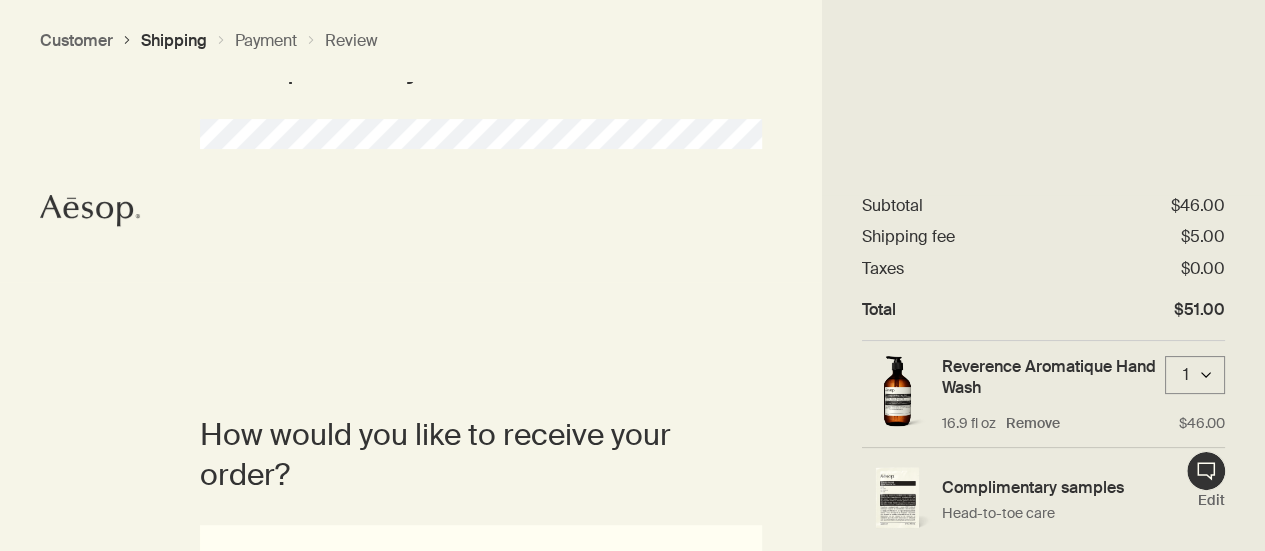 scroll, scrollTop: 0, scrollLeft: 0, axis: both 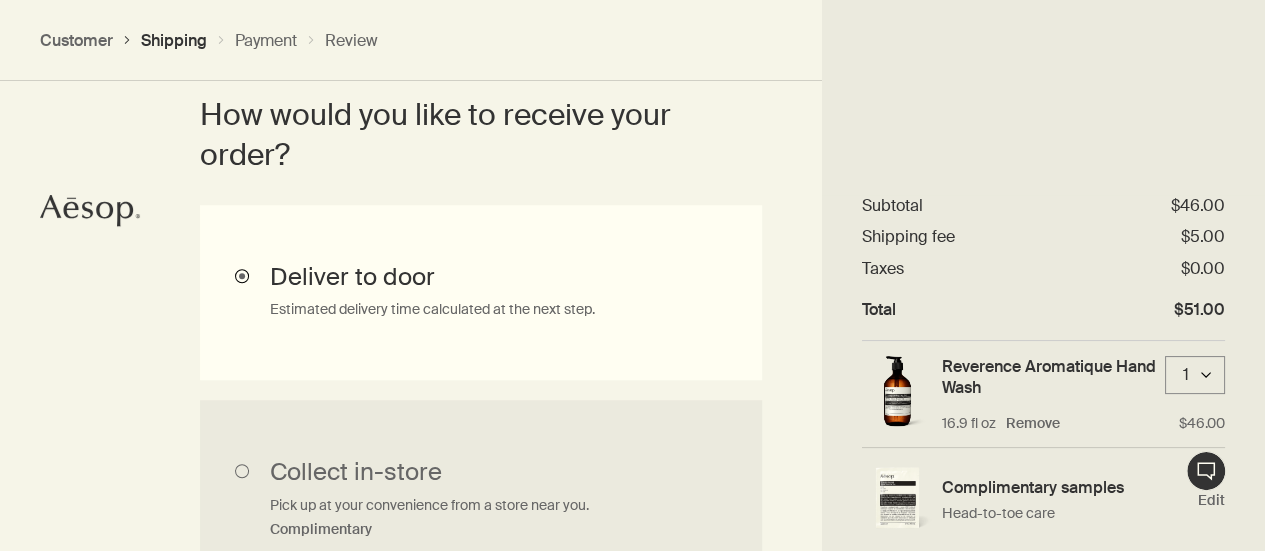 click on "Deliver to door Estimated delivery time calculated at the next step." at bounding box center [481, 292] 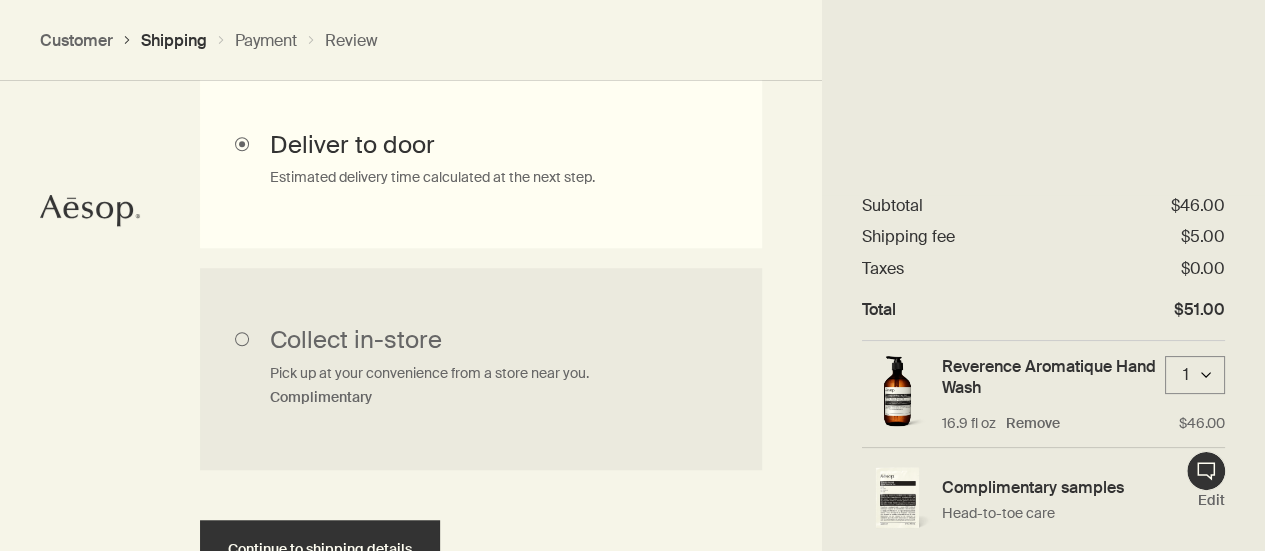 scroll, scrollTop: 840, scrollLeft: 0, axis: vertical 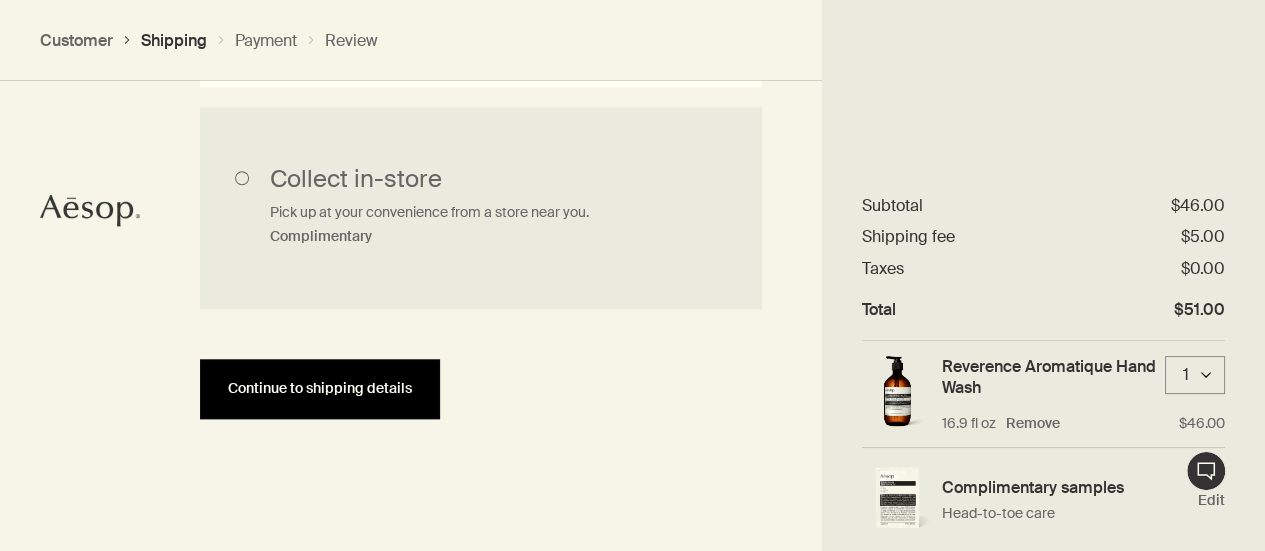 click on "Continue to shipping details" at bounding box center [320, 388] 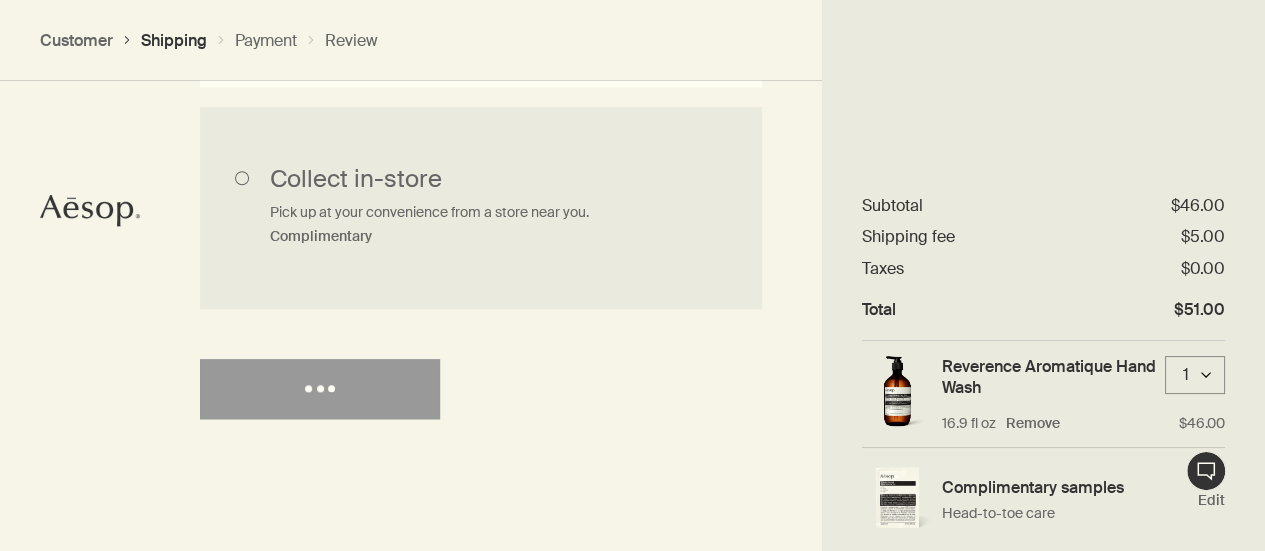 select on "US" 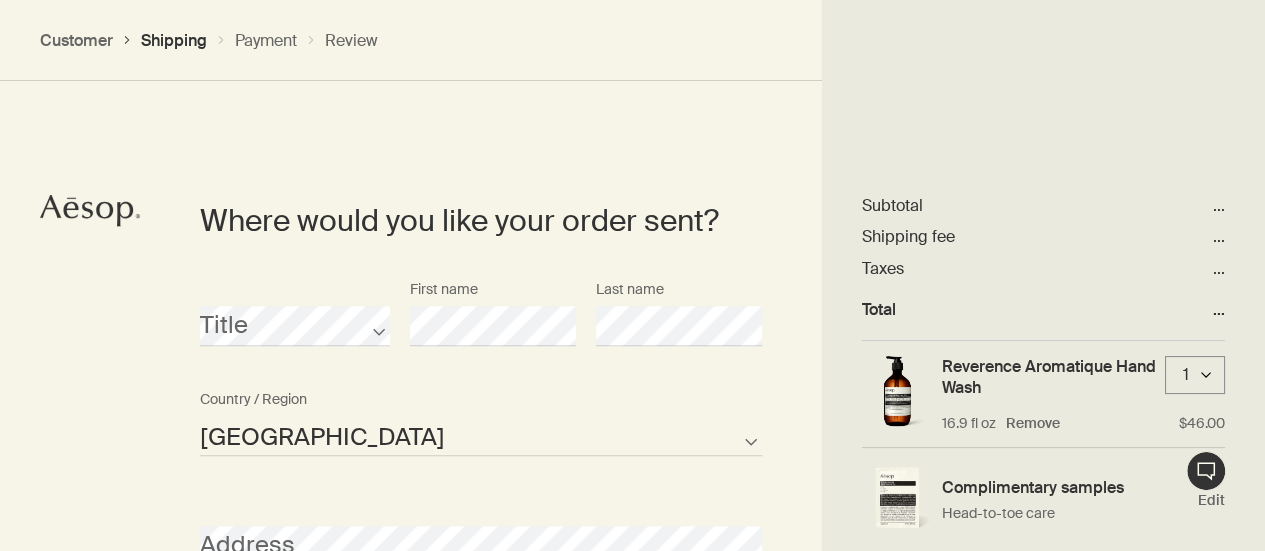 scroll, scrollTop: 864, scrollLeft: 0, axis: vertical 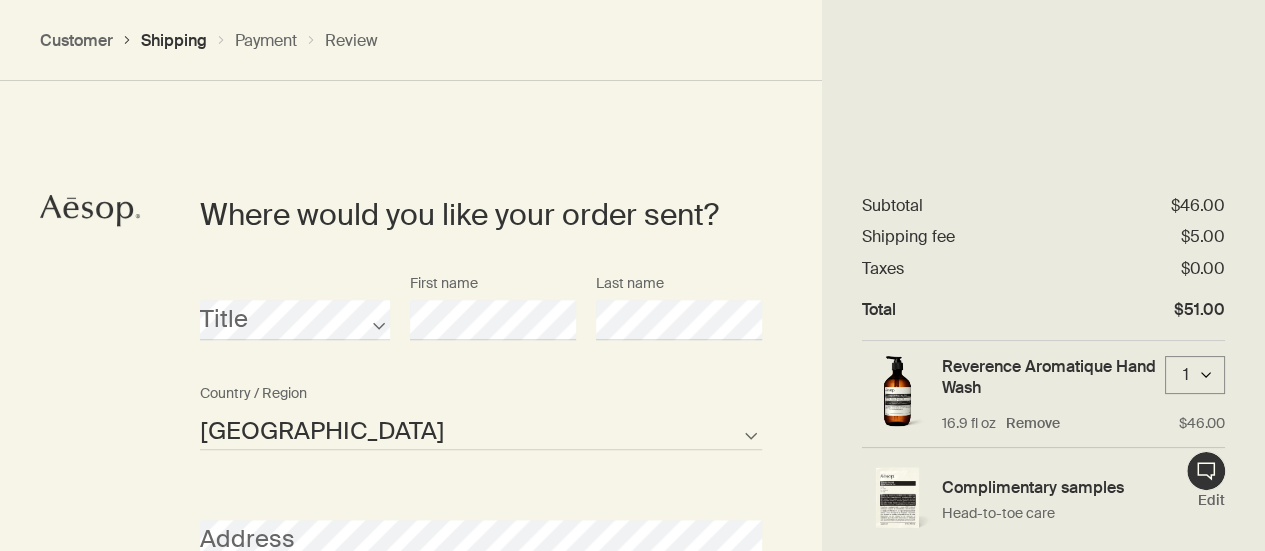 click on "Title First name Last name" at bounding box center [481, 320] 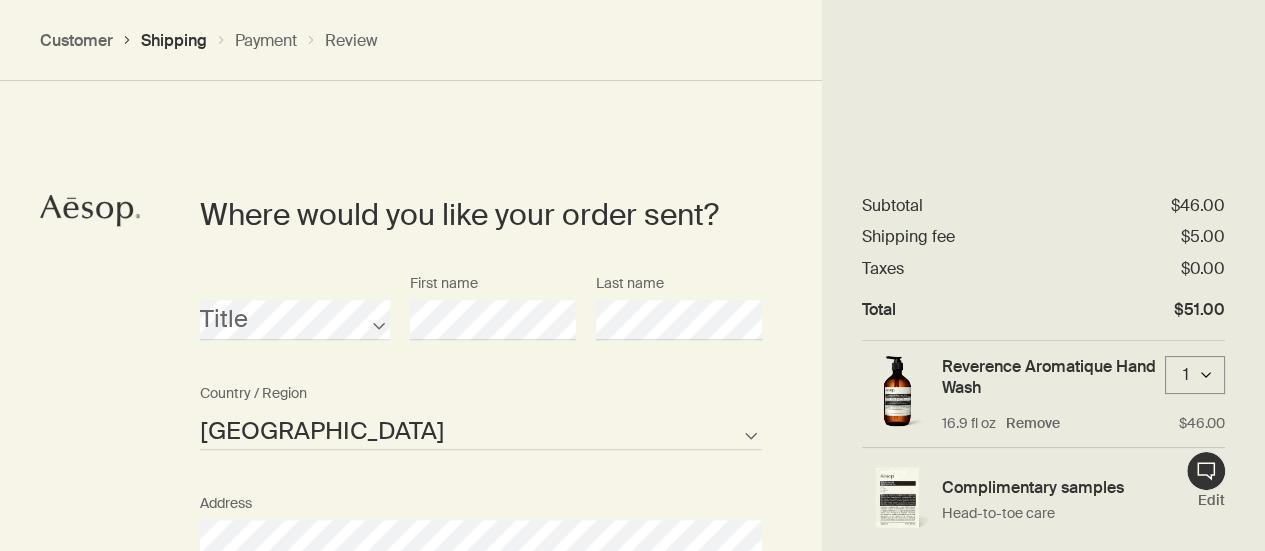 scroll, scrollTop: 1164, scrollLeft: 0, axis: vertical 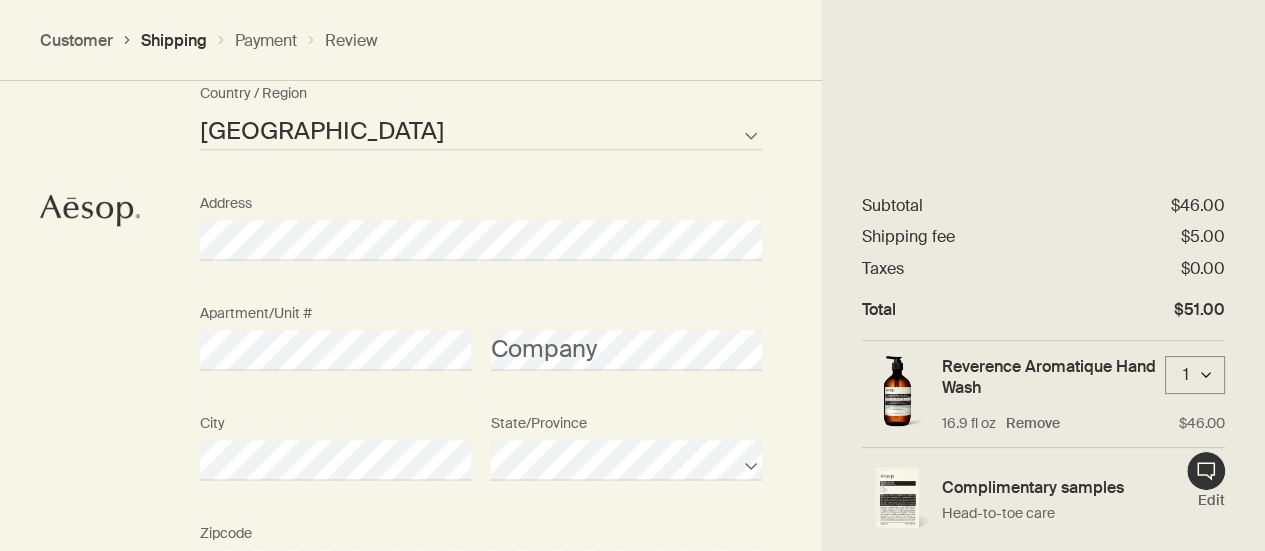 click on "Where would you like your order sent? Title First name Last name [GEOGRAPHIC_DATA] Not listed Country / Region Address Apartment/Unit # Company City State/Province Zipcode AFG ALB DZA ASM AND AGO AIA ATA ATG ARG ARM ABW AUS AUT AZE BHS BHR BGD BRB BLR BEL BLZ BEN BMU BTN BOL BIH BWA BRA IOT VGB BRN BGR BFA BDI KHM CMR CAN CPV CYM CAF TCD CHL CHN CXR CCK COL COM COK CRI HRV CUB CUW CYP CZE COD DNK DJI DMA DOM TLS ECU EGY SLV GNQ ERI EST ETH FLK FRO FJI FIN FRA PYF GAB GMB GEO DEU GHA GIB GRC GRL GRD GUM GTM GGY GIN GNB GUY HTI HND HKG HUN ISL IND IDN IRN IRQ IRL IMN ISR ITA CIV JAM JPN JEY JOR [PERSON_NAME] KIR XKX KWT KGZ LAO LVA LBN LSO LBR LBY LIE LTU LUX MAC MKD MDG MWI MYS MDV MLI MLT MHL MRT MUS MYT MEX FSM MDA MCO MNG MNE MSR MAR MOZ MMR NAM NRU NPL NLD ANT NCL NZL NIC NER [PERSON_NAME] PRK MNP NOR OMN PAK PLW PSE PAN PNG PRY PER PHL PCN POL PRT PRI QAT COG REU ROU RUS RWA BLM SHN KNA LCA MAF SPM VCT WSM SMR STP [PERSON_NAME] SRB SYC SLE SGP SXM SVK SVN SLB SOM KOR ZAF SSD ESP LKA SDN SUR SJM SWZ SWE CHE SYR TWN" at bounding box center [481, 362] 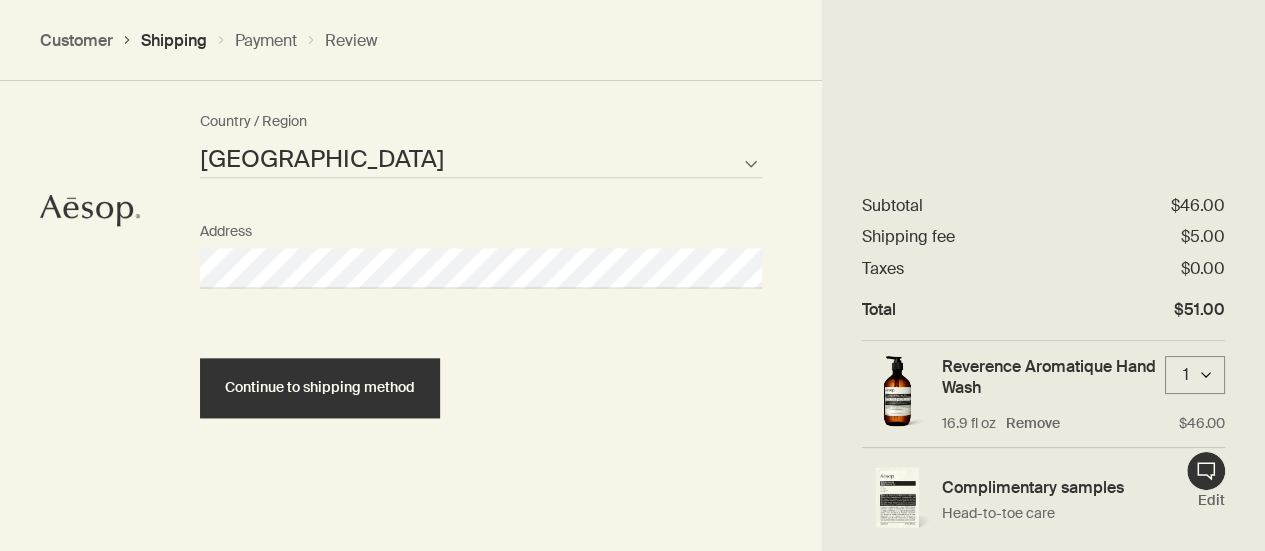 scroll, scrollTop: 1135, scrollLeft: 0, axis: vertical 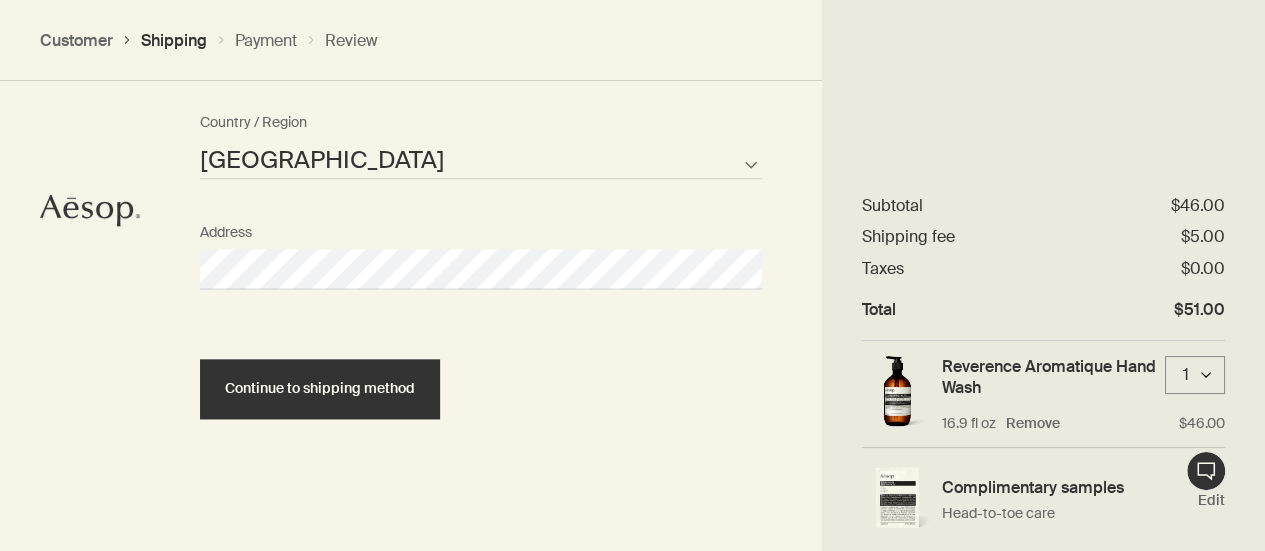 select on "US" 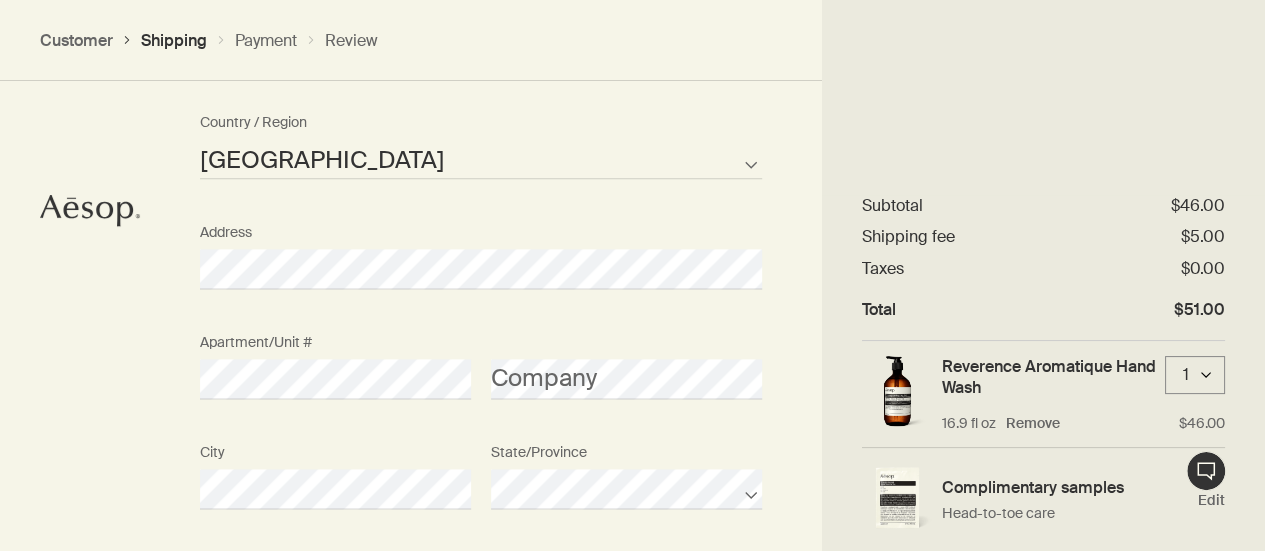 scroll, scrollTop: 1164, scrollLeft: 0, axis: vertical 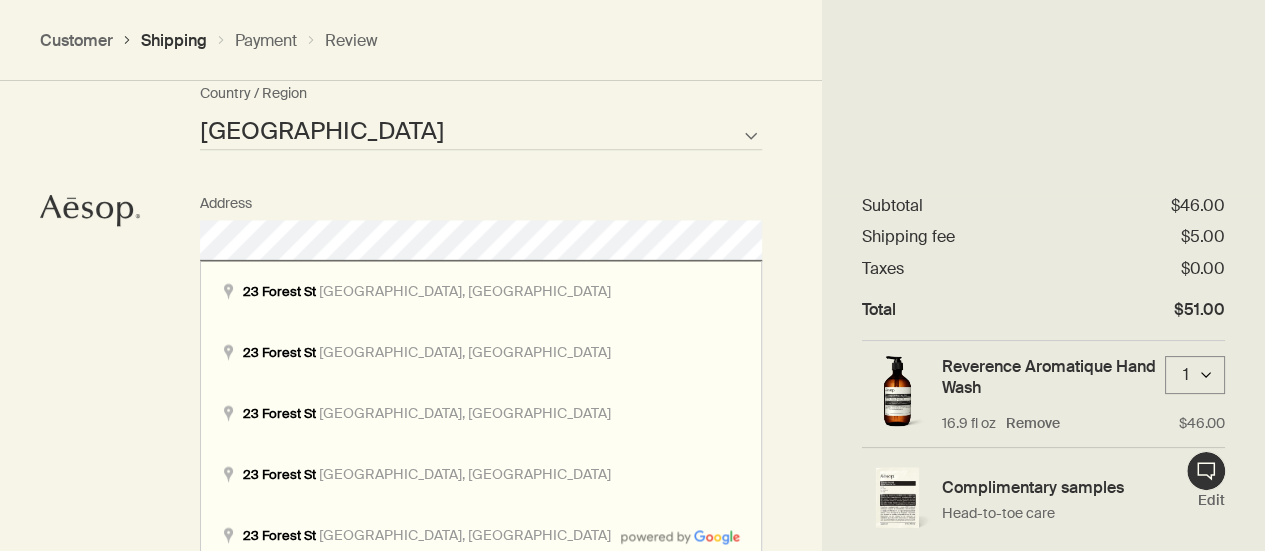 click on "Customer chevron Shipping chevron Payment chevron Review" at bounding box center [632, 40] 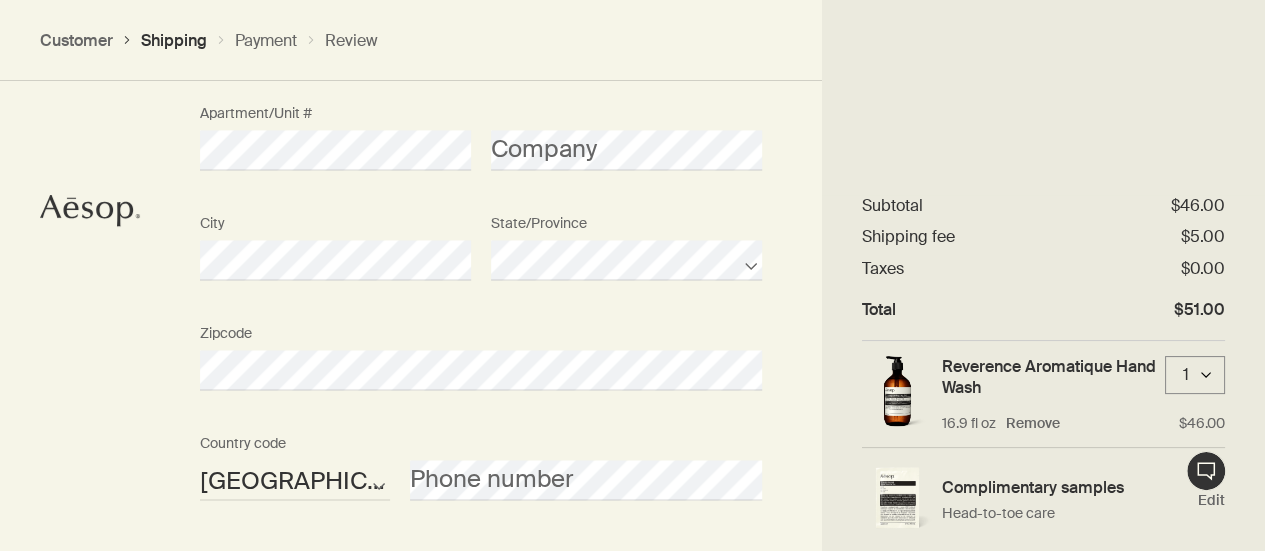 scroll, scrollTop: 1464, scrollLeft: 0, axis: vertical 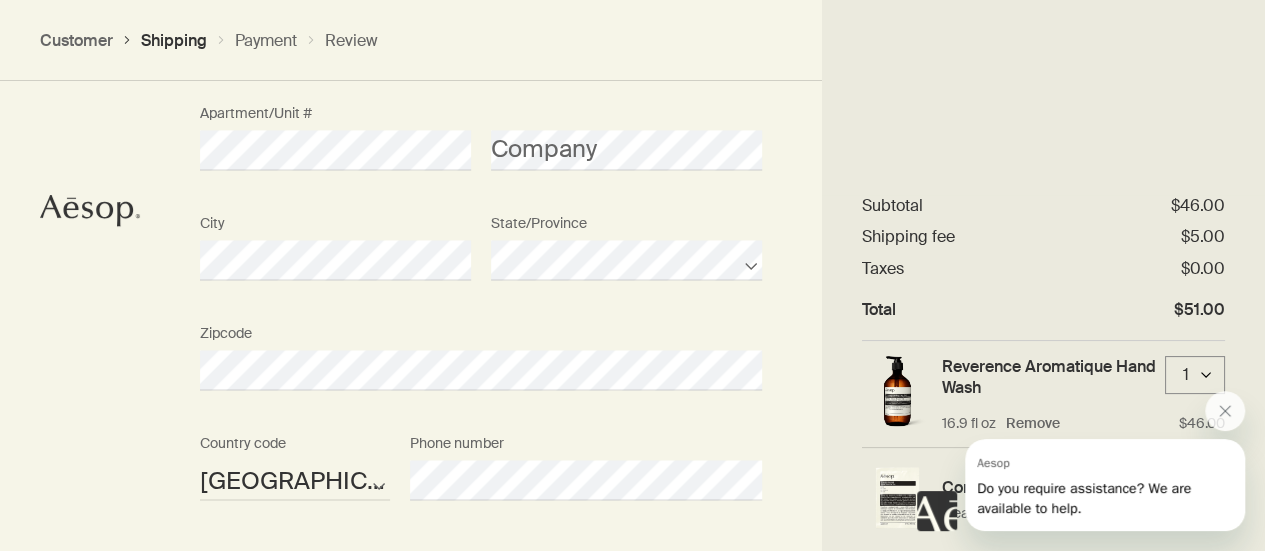 click on "Where would you like your order sent? Title First name Last name [GEOGRAPHIC_DATA] Not listed Country / Region Address Apartment/Unit # Company City State/Province Zipcode AFG ALB DZA ASM AND AGO AIA ATA ATG ARG ARM ABW AUS AUT AZE BHS BHR BGD BRB BLR BEL BLZ BEN BMU BTN BOL BIH BWA BRA IOT VGB BRN BGR BFA BDI KHM CMR CAN CPV CYM CAF TCD CHL CHN CXR CCK COL COM COK CRI HRV CUB CUW CYP CZE COD DNK DJI DMA DOM TLS ECU EGY SLV GNQ ERI EST ETH FLK FRO FJI FIN FRA PYF GAB GMB GEO DEU GHA GIB GRC GRL GRD GUM GTM GGY GIN GNB GUY HTI HND HKG HUN ISL IND IDN IRN IRQ IRL IMN ISR ITA CIV JAM JPN JEY JOR [PERSON_NAME] KIR XKX KWT KGZ LAO LVA LBN LSO LBR LBY LIE LTU LUX MAC MKD MDG MWI MYS MDV MLI MLT MHL MRT MUS MYT MEX FSM MDA MCO MNG MNE MSR MAR MOZ MMR NAM NRU NPL NLD ANT NCL NZL NIC NER [PERSON_NAME] PRK MNP NOR OMN PAK PLW PSE PAN PNG PRY PER PHL PCN POL PRT PRI QAT COG REU ROU RUS RWA BLM SHN KNA LCA MAF SPM VCT WSM SMR STP [PERSON_NAME] SRB SYC SLE SGP SXM SVK SVN SLB SOM KOR ZAF SSD ESP LKA SDN SUR SJM SWZ SWE CHE SYR TWN" at bounding box center (632, 162) 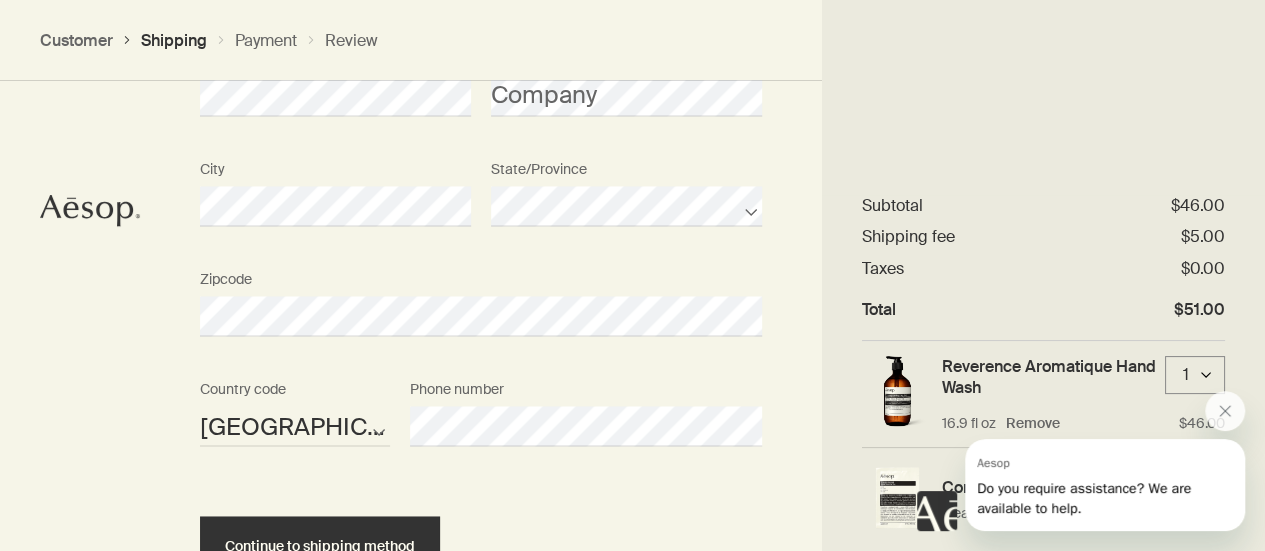 scroll, scrollTop: 1575, scrollLeft: 0, axis: vertical 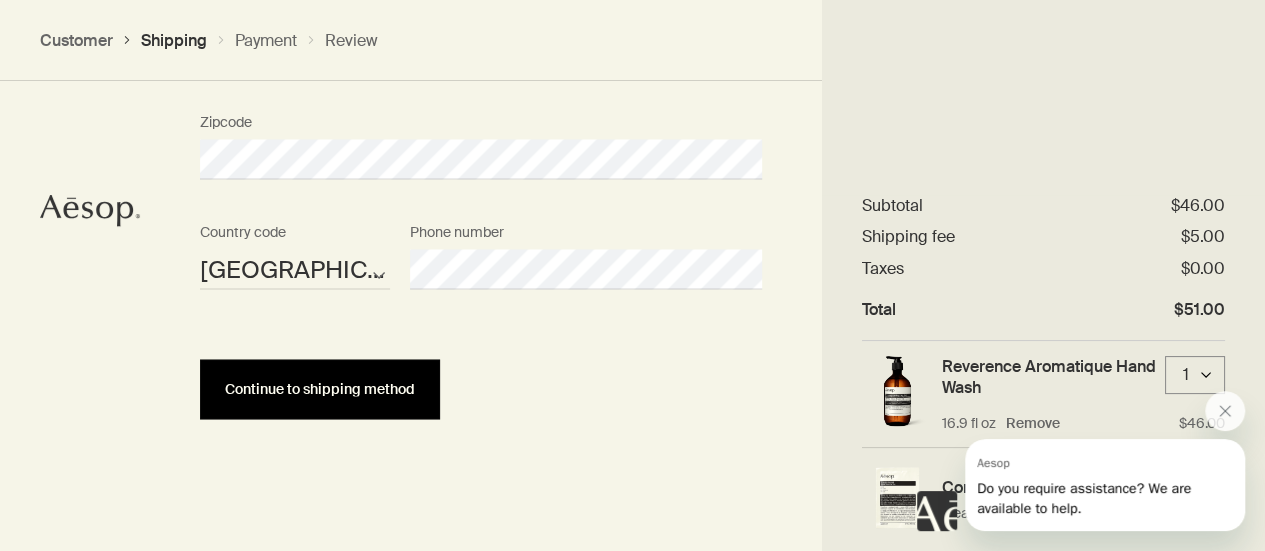 click on "Continue to shipping method" at bounding box center (320, 388) 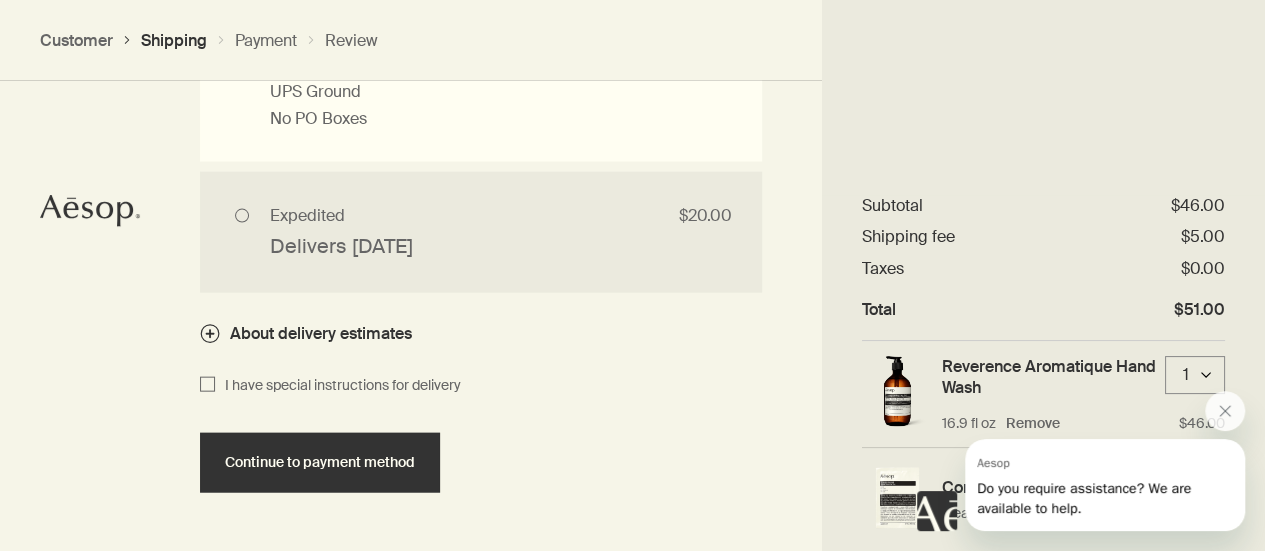 scroll, scrollTop: 2142, scrollLeft: 0, axis: vertical 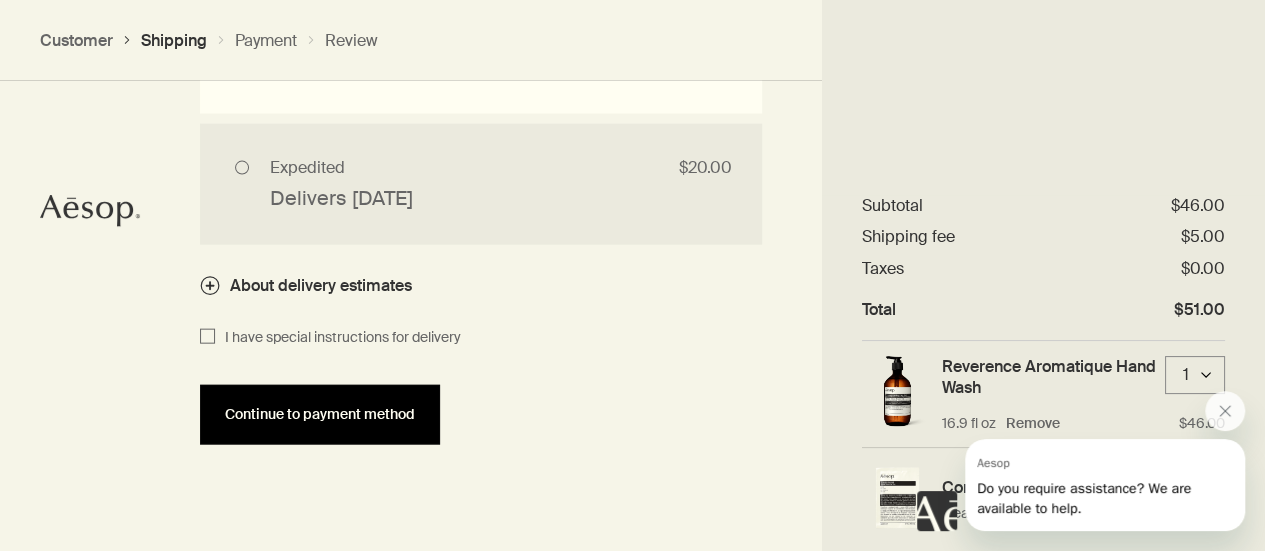 click on "Continue to payment method" at bounding box center (320, 414) 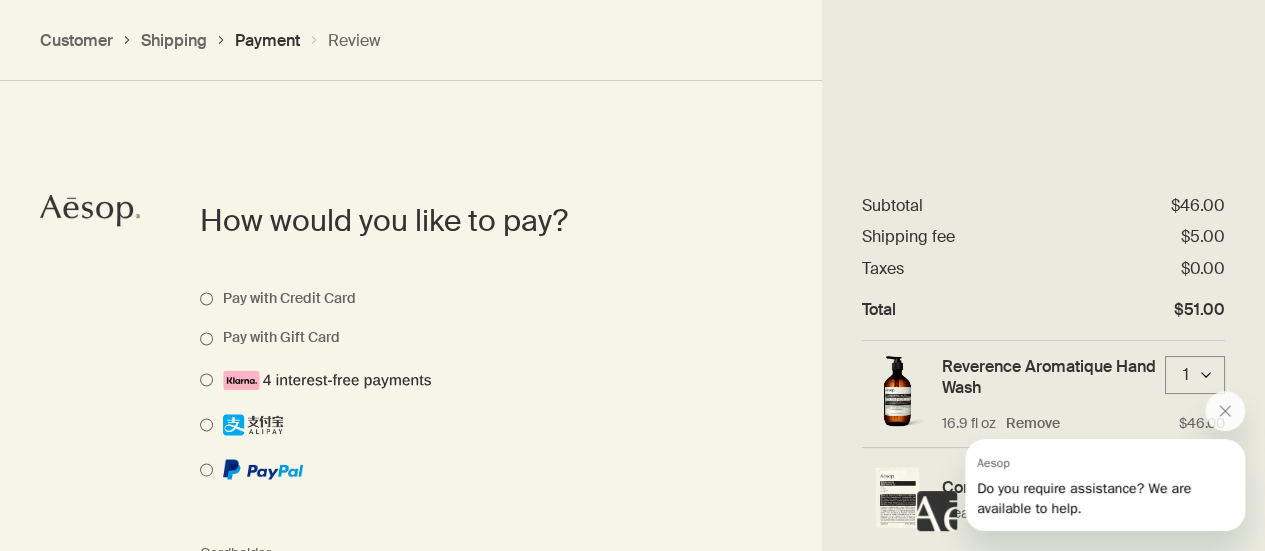 scroll, scrollTop: 1416, scrollLeft: 0, axis: vertical 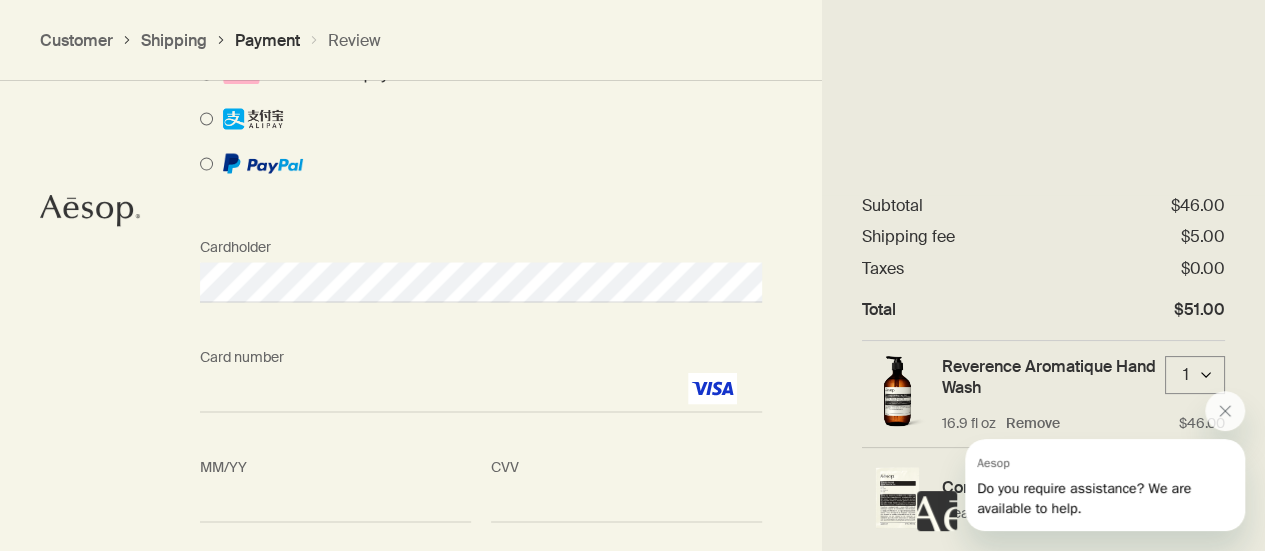 click on "CVV <p>Your browser does not support iframes.</p>" at bounding box center [626, 484] 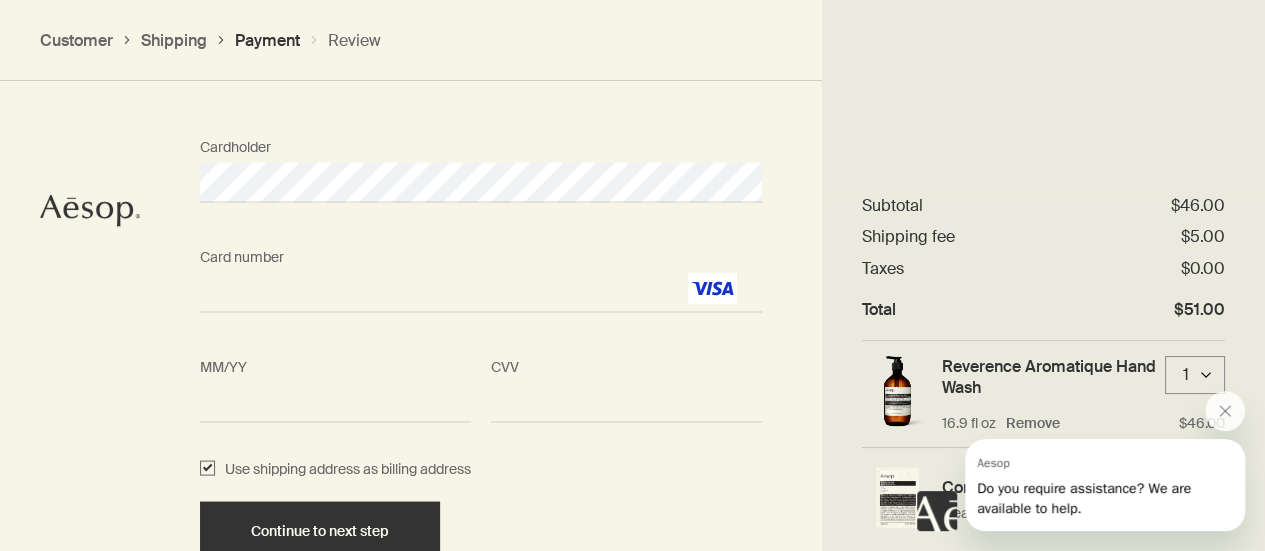 scroll, scrollTop: 1916, scrollLeft: 0, axis: vertical 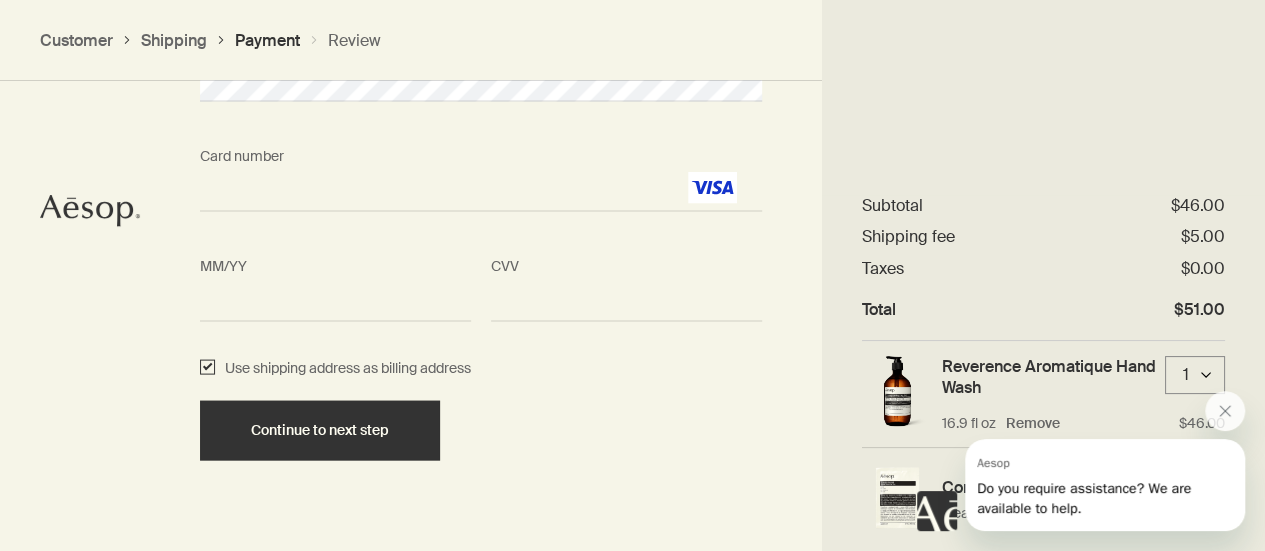 click on "Use shipping address as billing address" at bounding box center [207, 369] 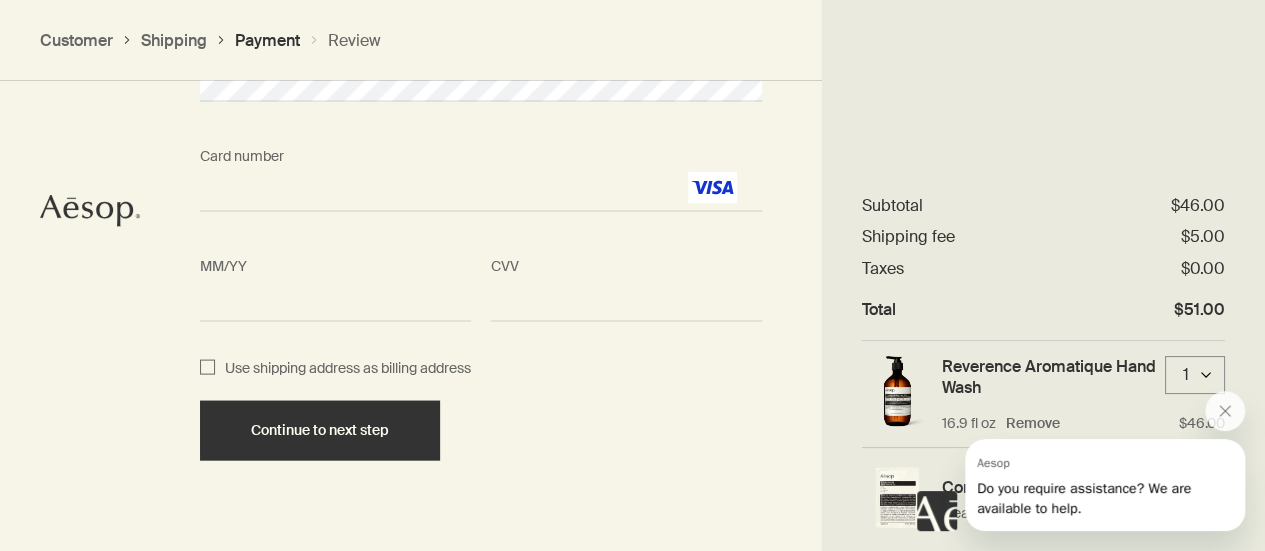checkbox on "false" 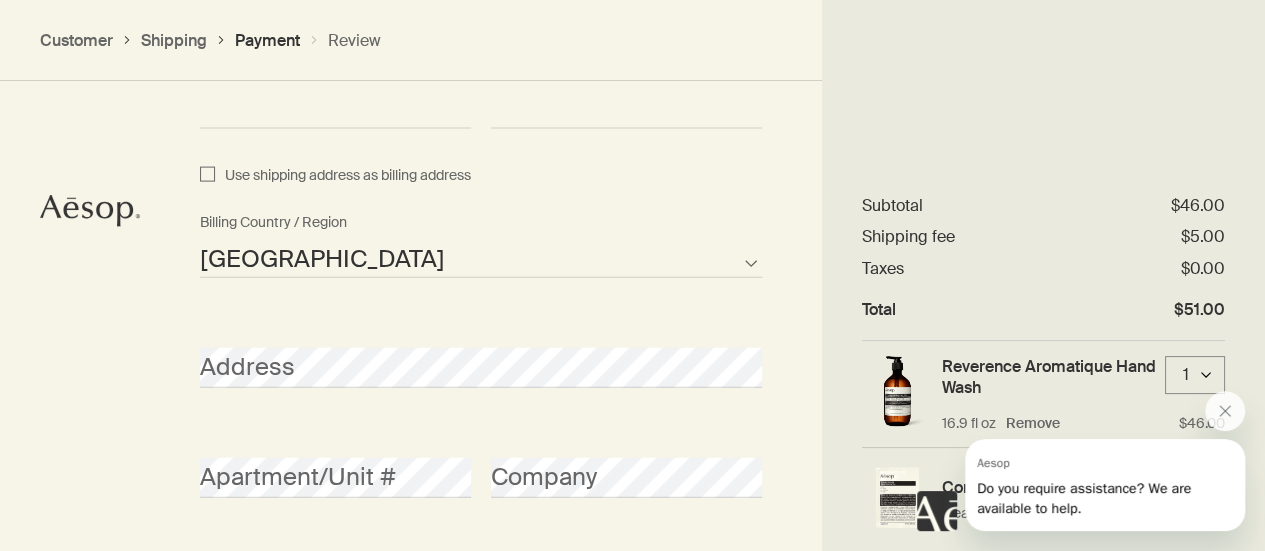 scroll, scrollTop: 2116, scrollLeft: 0, axis: vertical 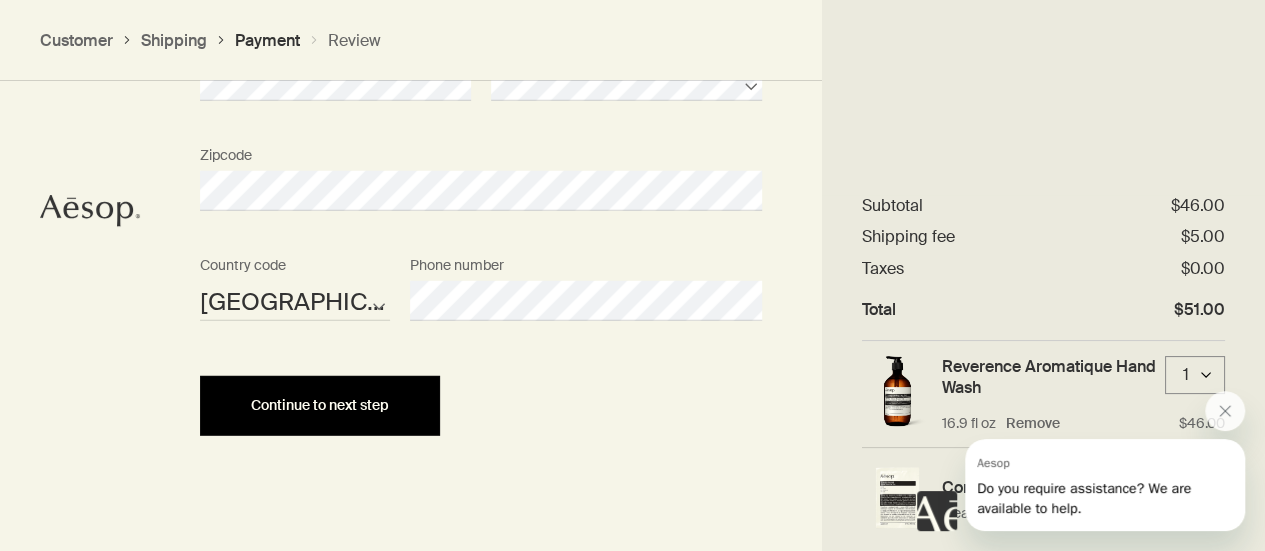 click on "Continue to next step" at bounding box center (320, 406) 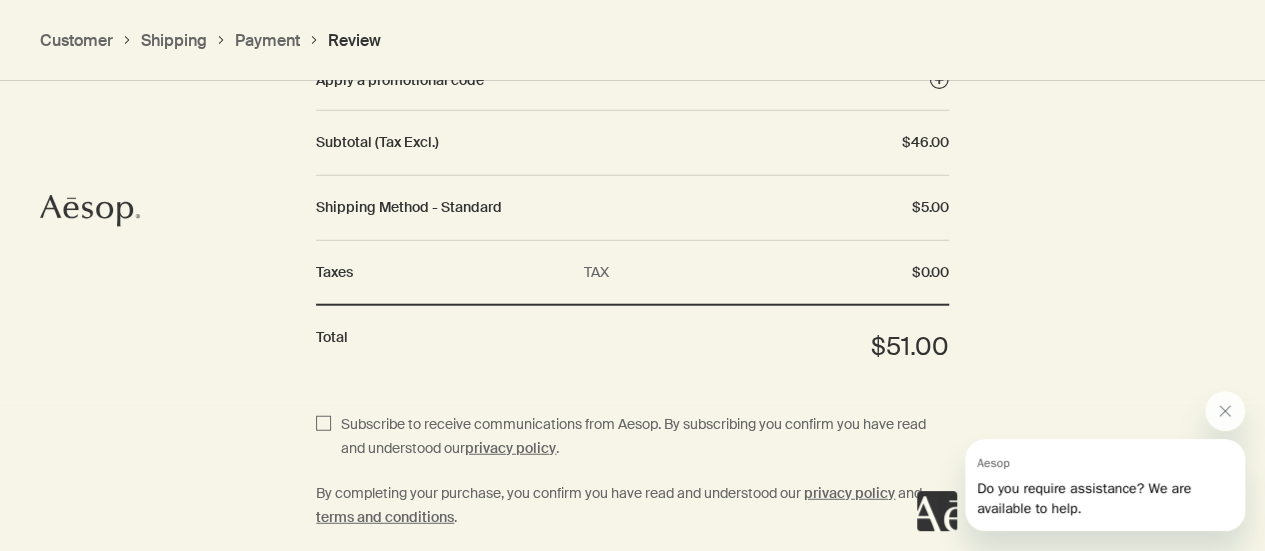 scroll, scrollTop: 2584, scrollLeft: 0, axis: vertical 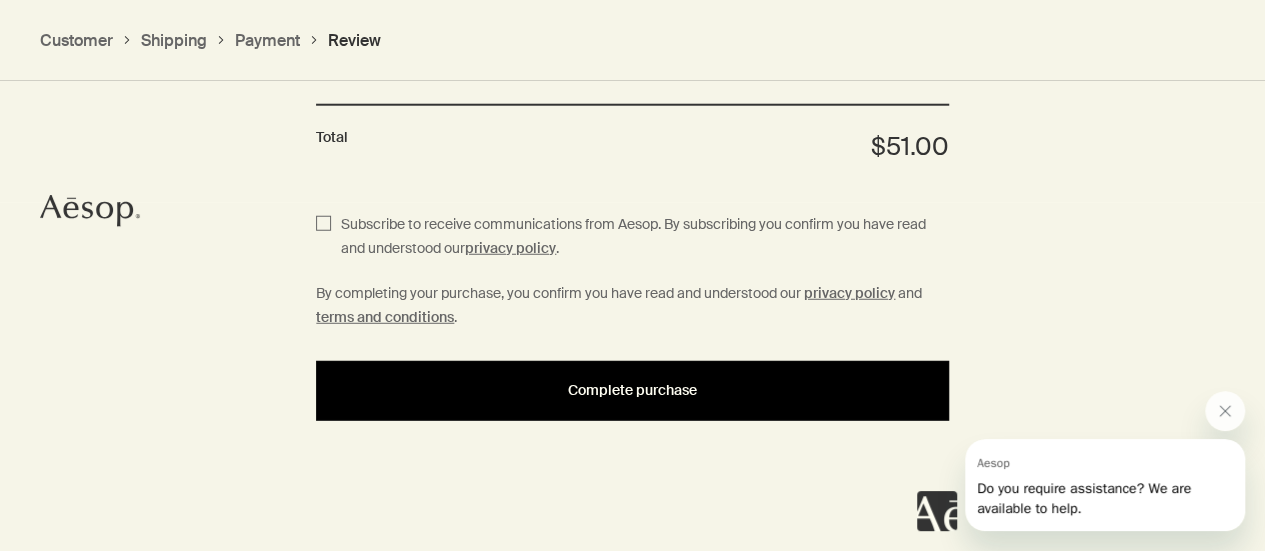click on "Complete purchase" at bounding box center (632, 391) 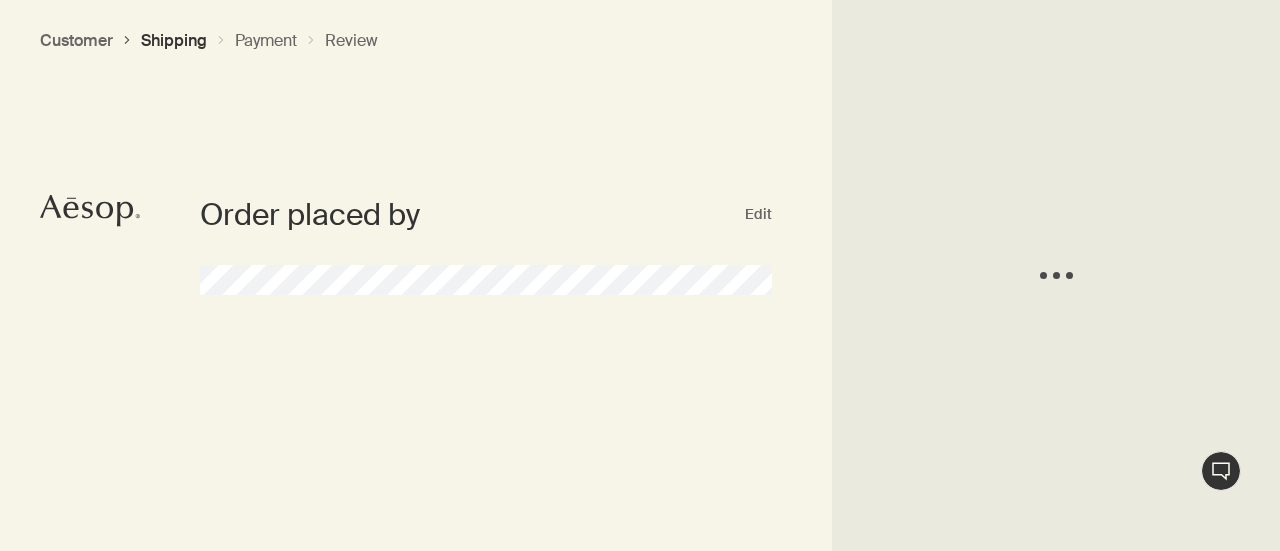 select on "US" 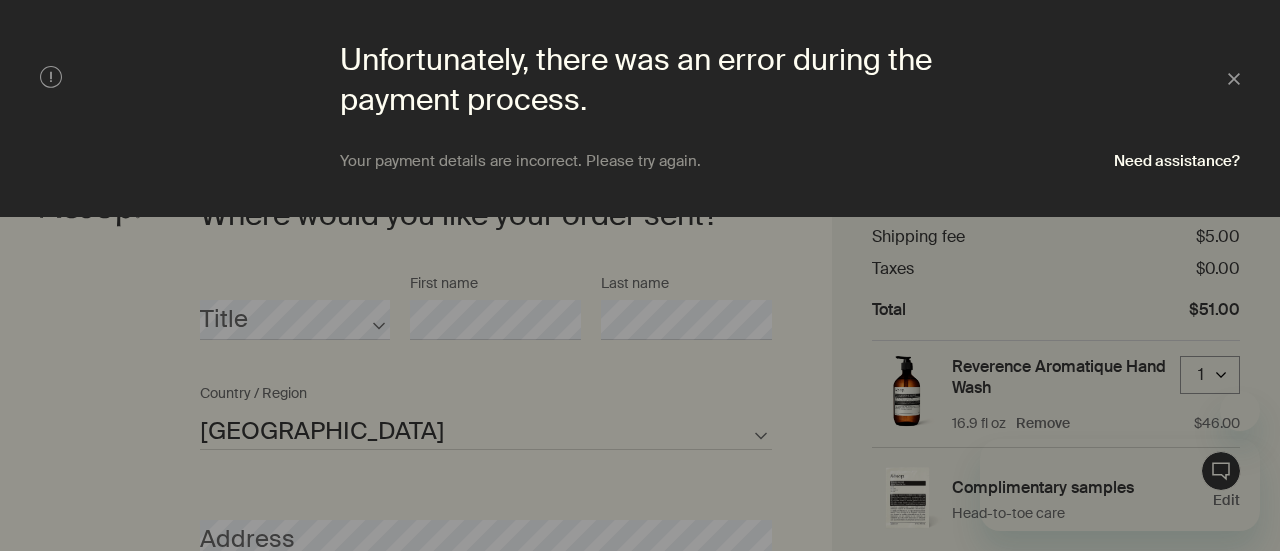 scroll, scrollTop: 864, scrollLeft: 0, axis: vertical 